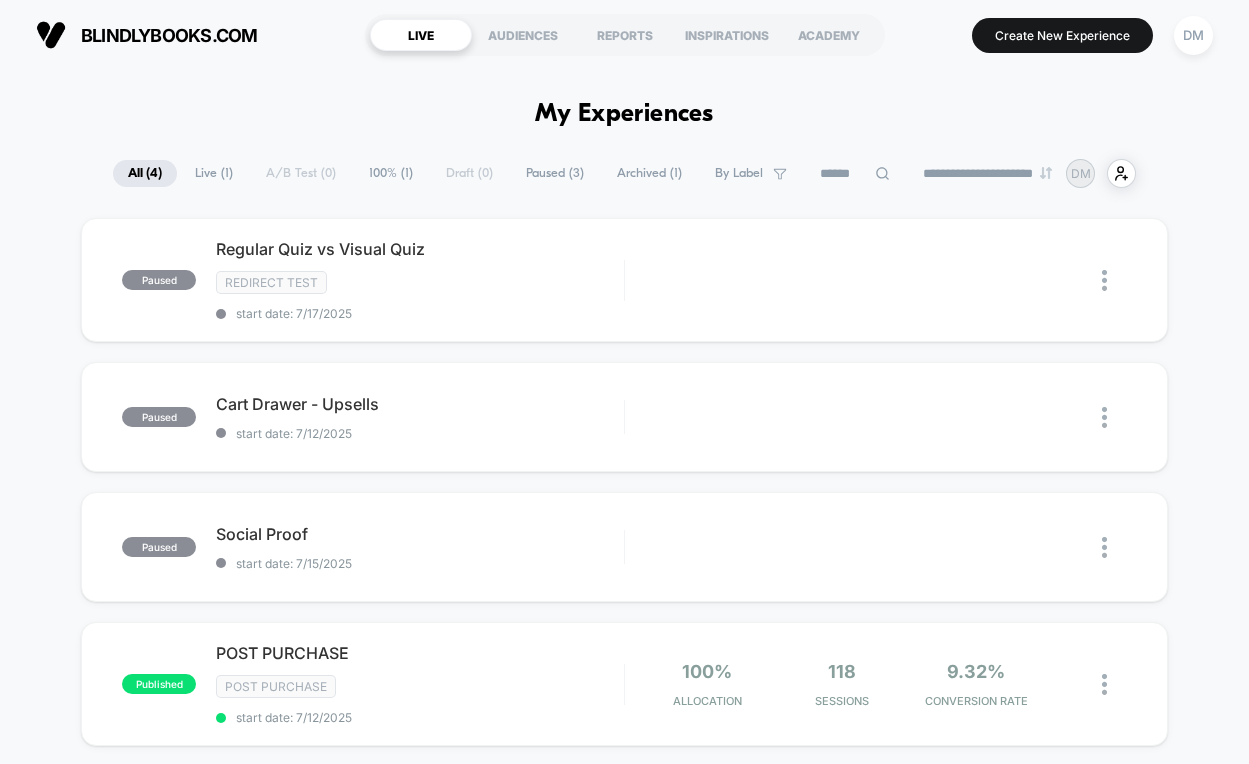 scroll, scrollTop: 0, scrollLeft: 0, axis: both 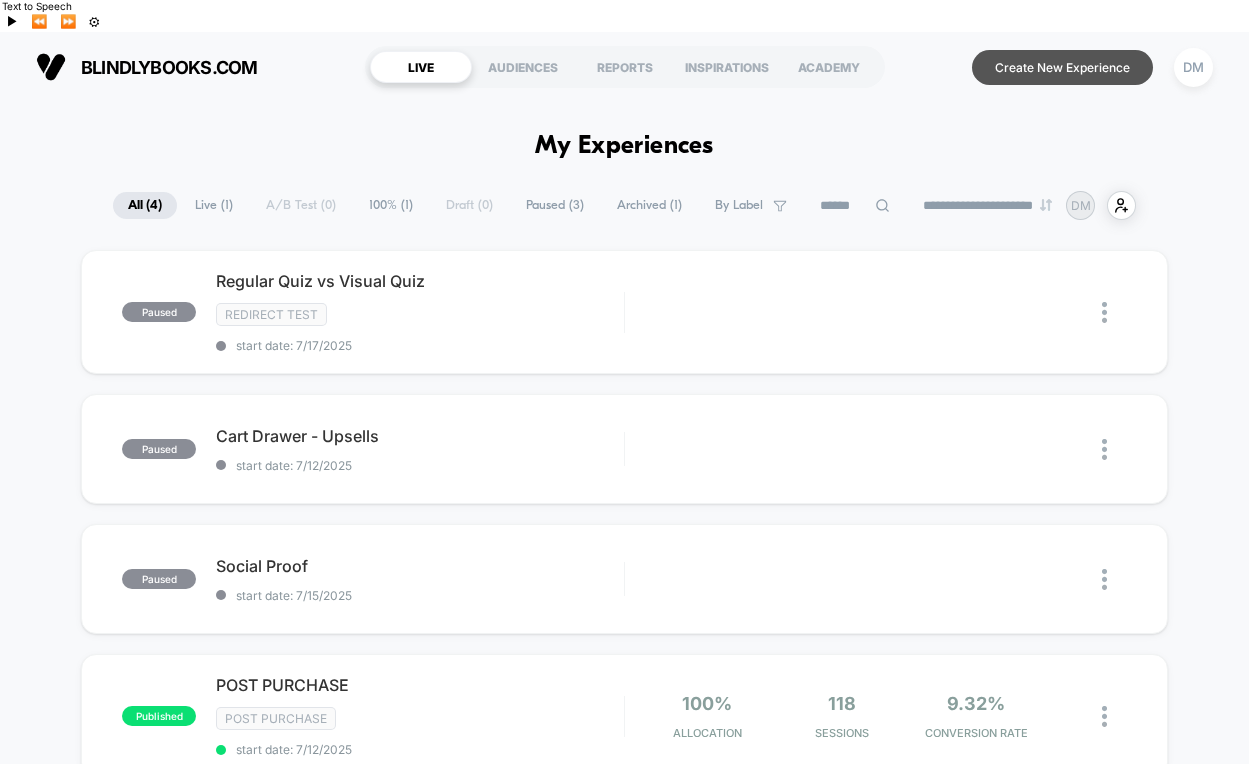 click on "Create New Experience" at bounding box center (1062, 67) 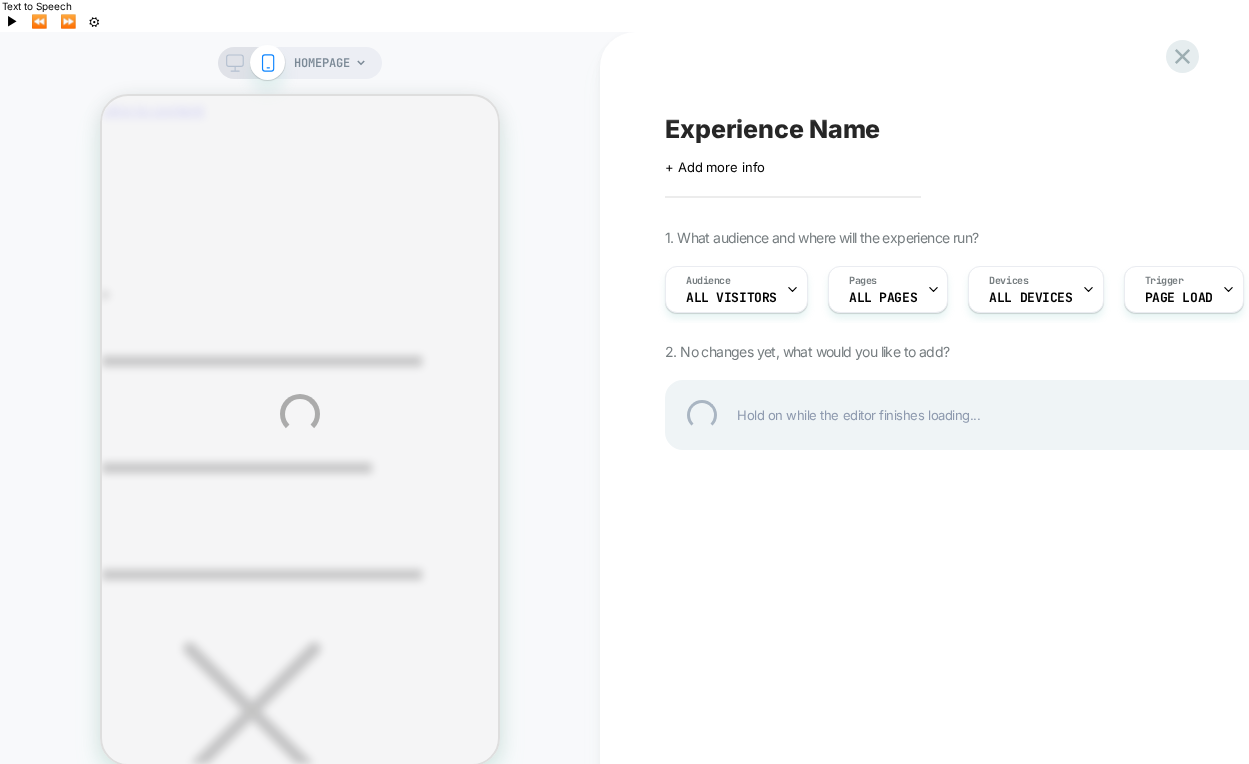 scroll, scrollTop: 0, scrollLeft: 0, axis: both 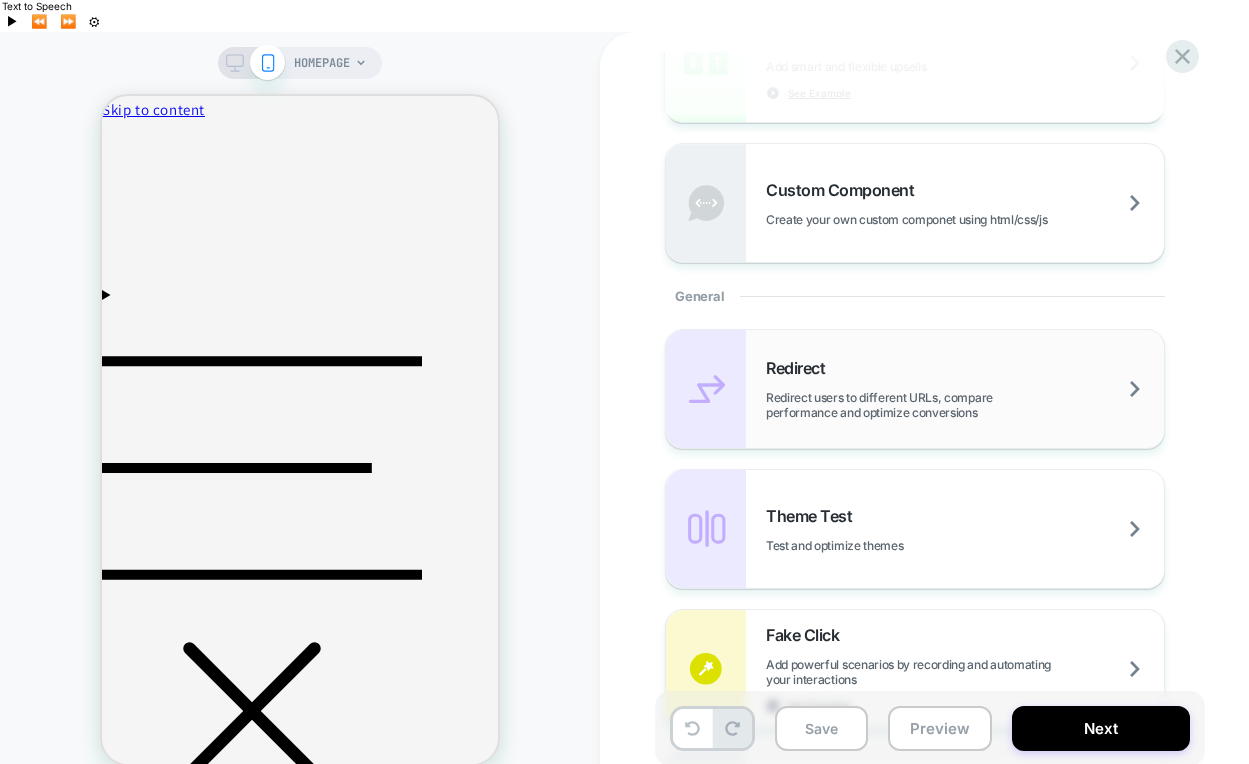 click on "Redirect Redirect users to different URLs, compare performance and optimize conversions" at bounding box center (915, 389) 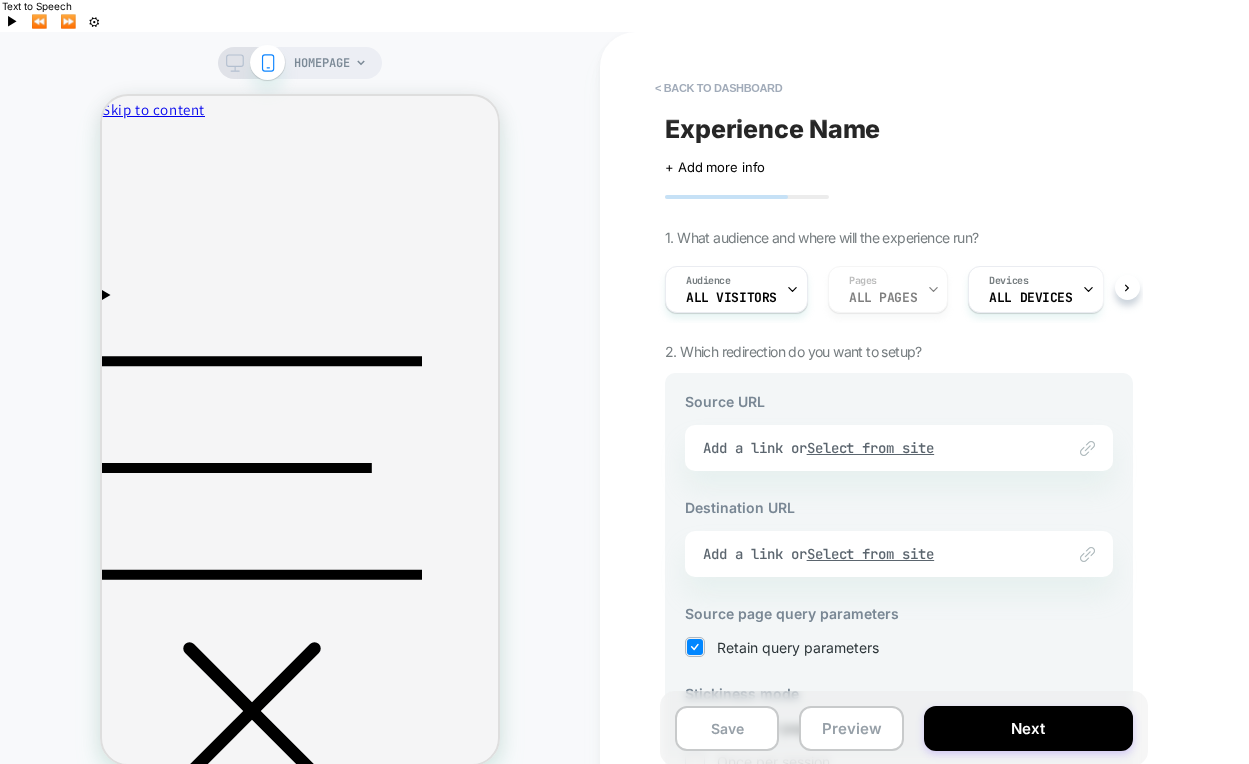 click on "Link to Add a link or Select from site" at bounding box center (899, 448) 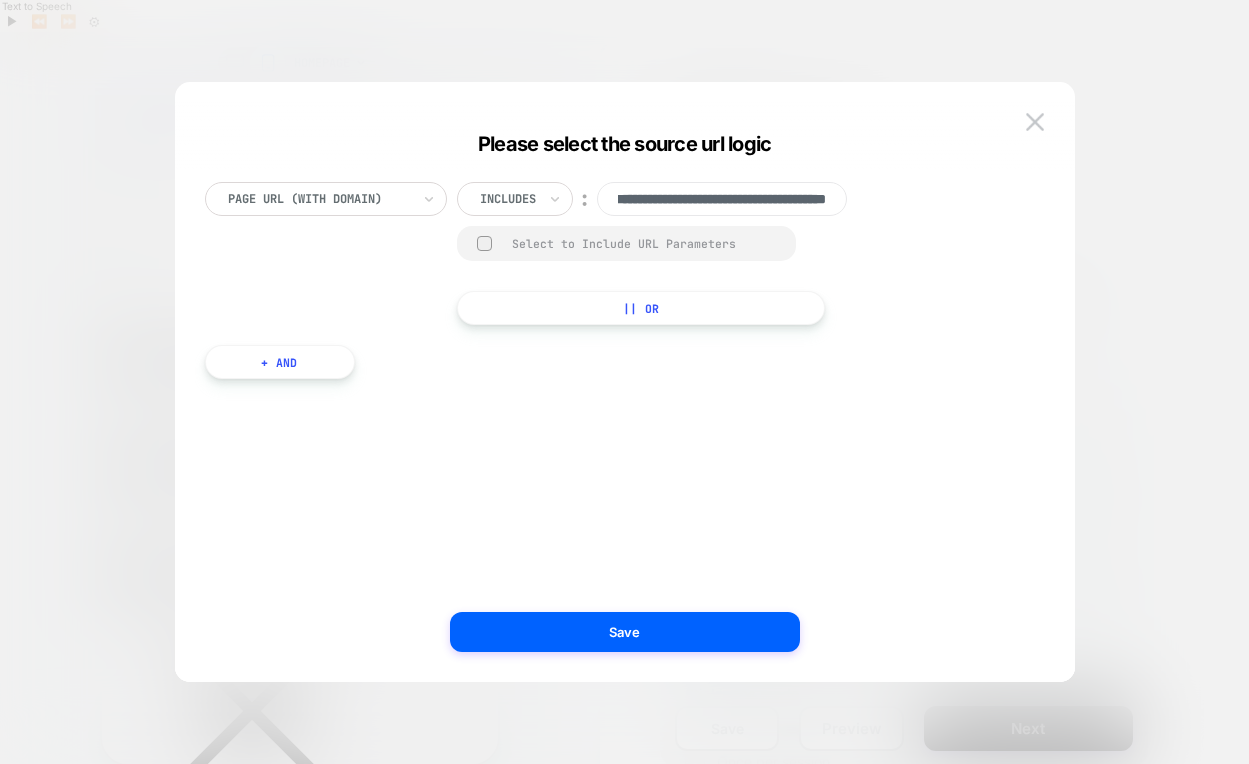 scroll, scrollTop: 0, scrollLeft: 146, axis: horizontal 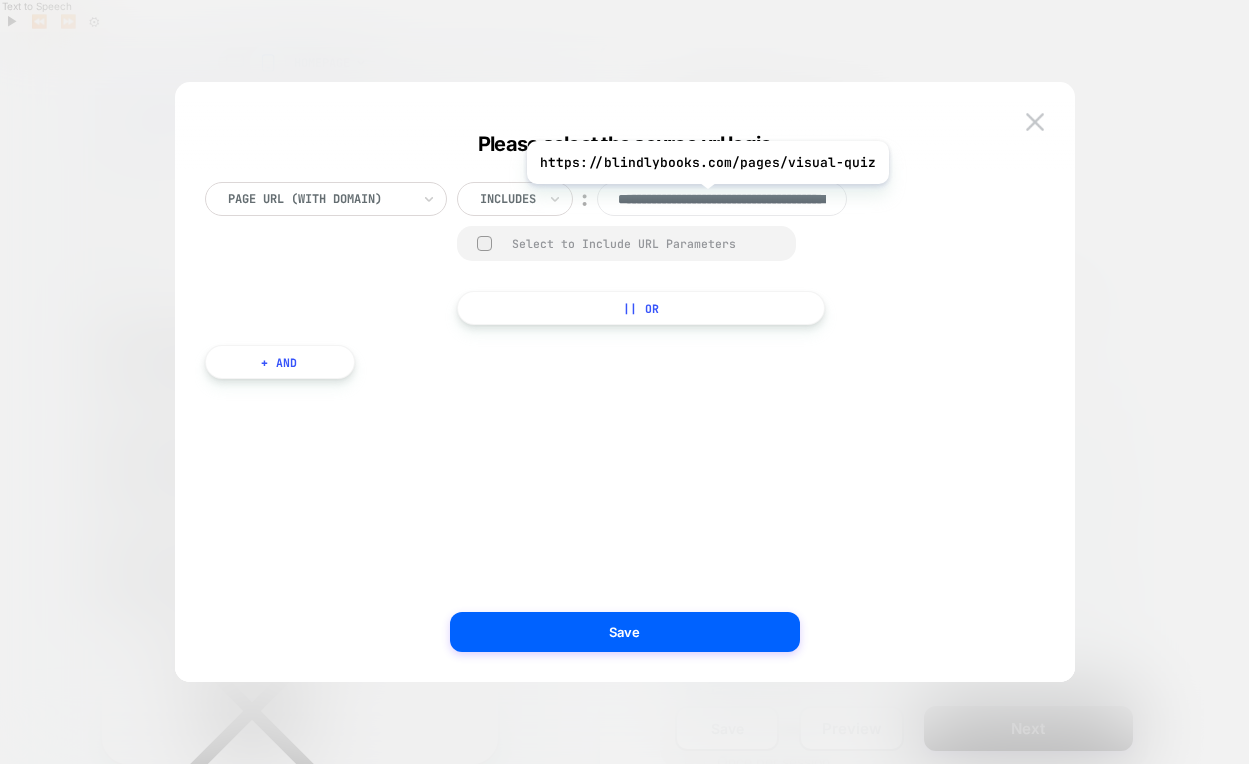 click on "**********" at bounding box center [722, 199] 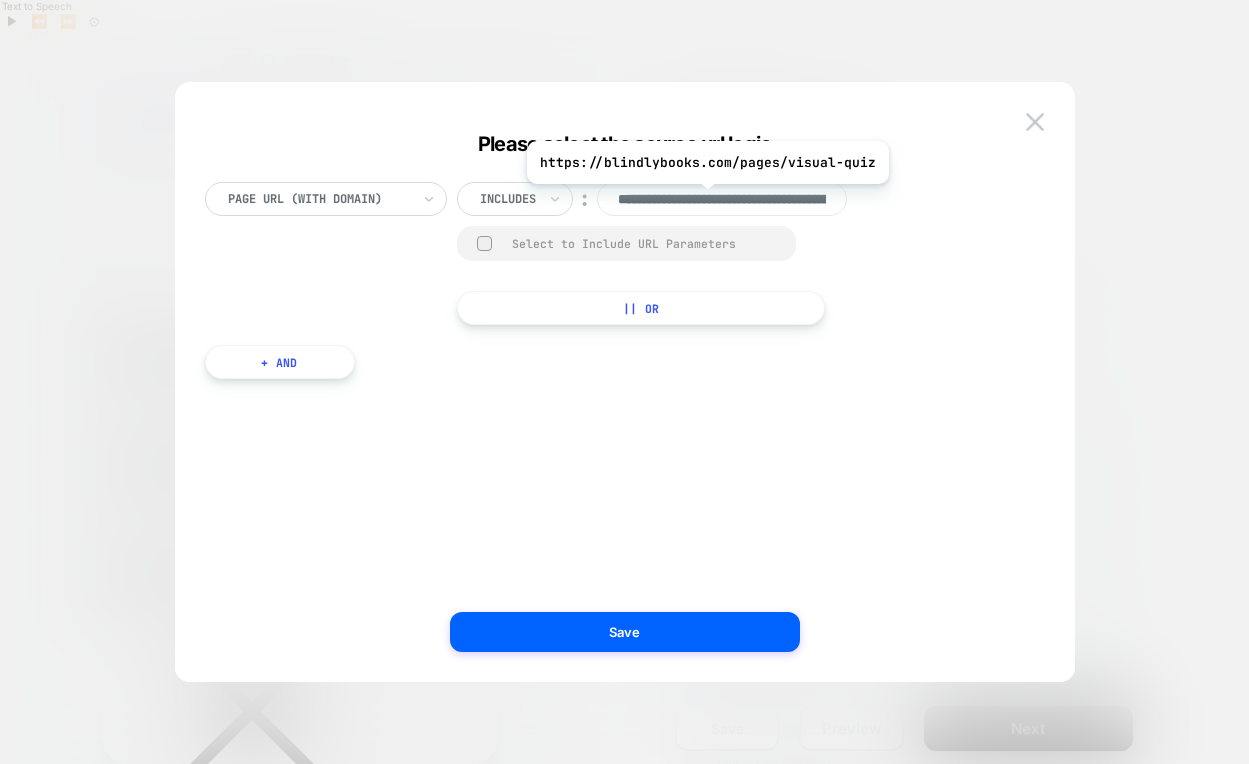scroll, scrollTop: 0, scrollLeft: 364, axis: horizontal 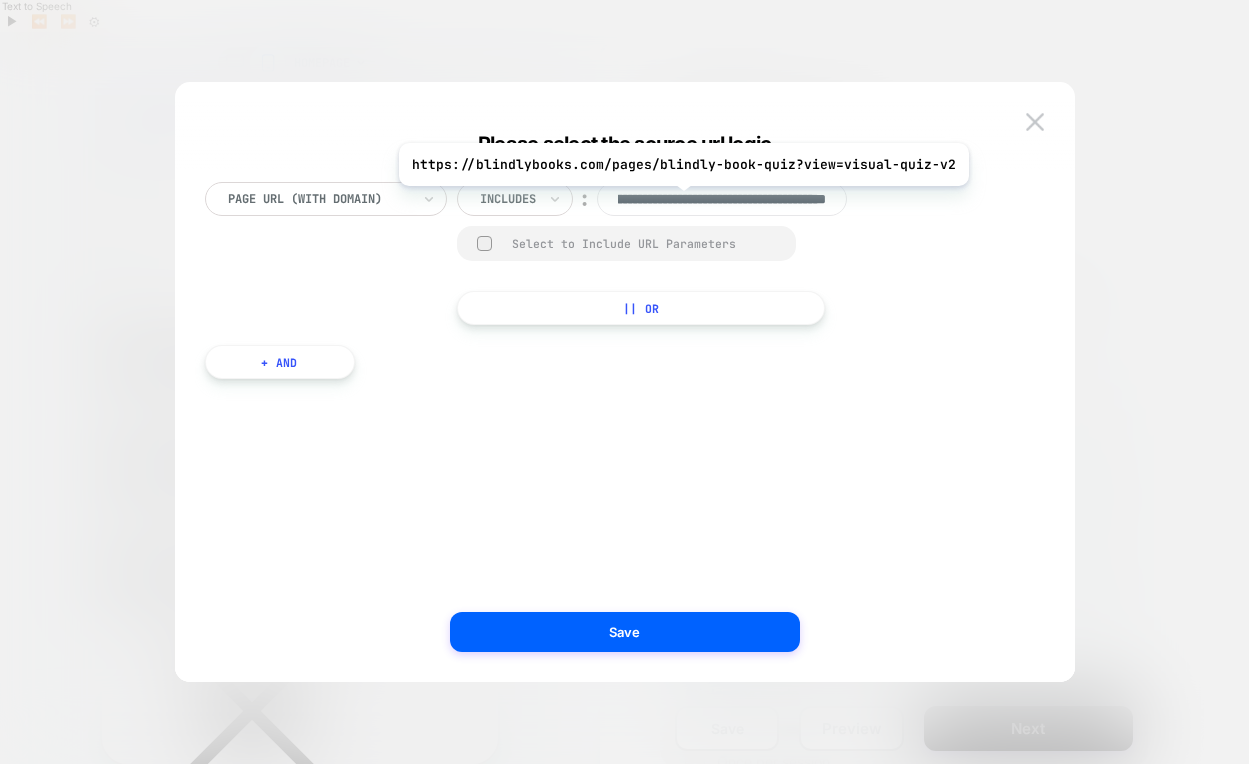 drag, startPoint x: 826, startPoint y: 201, endPoint x: 677, endPoint y: 201, distance: 149 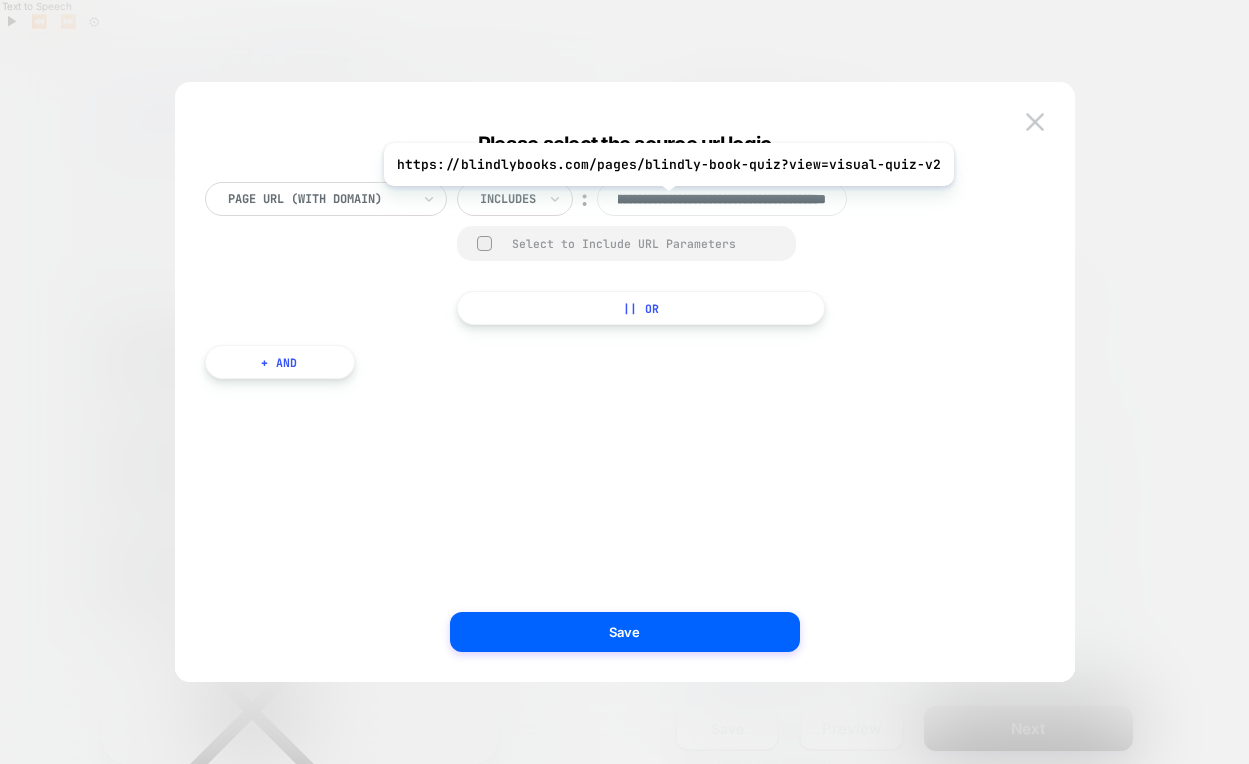 click on "**********" at bounding box center [722, 199] 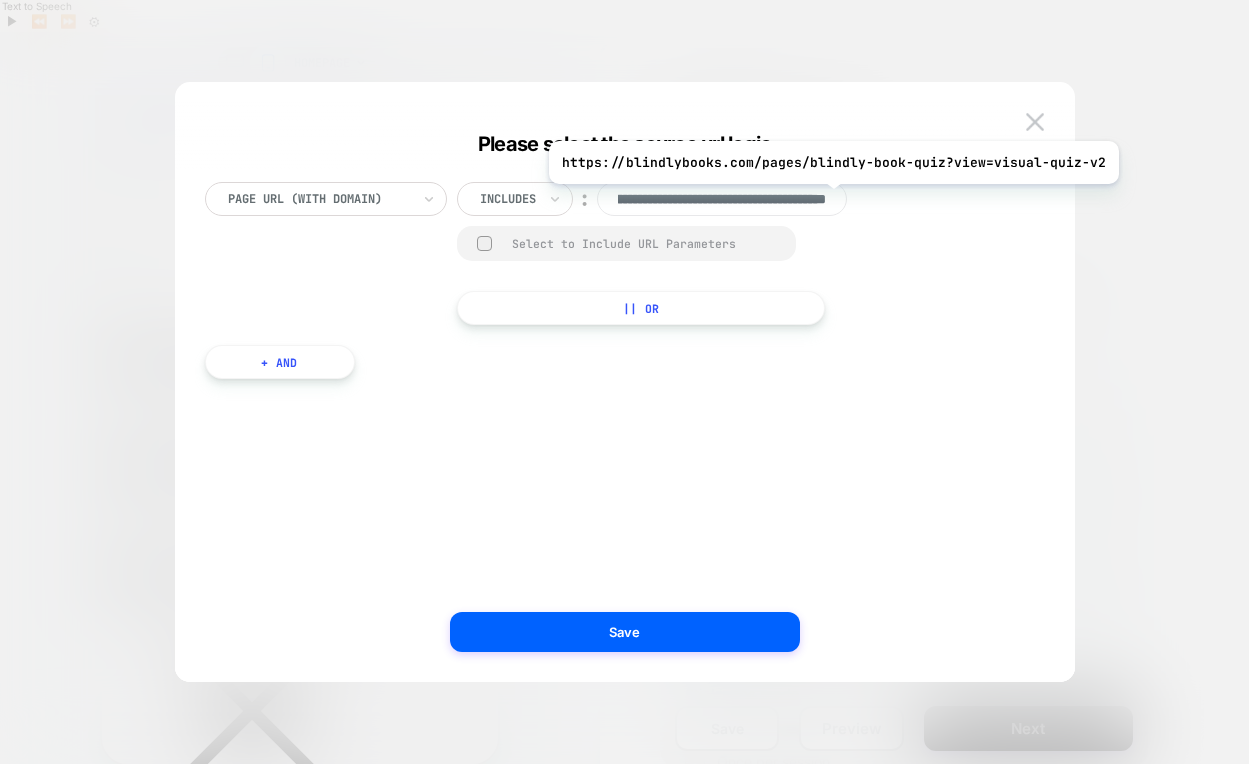 drag, startPoint x: 662, startPoint y: 201, endPoint x: 842, endPoint y: 199, distance: 180.01111 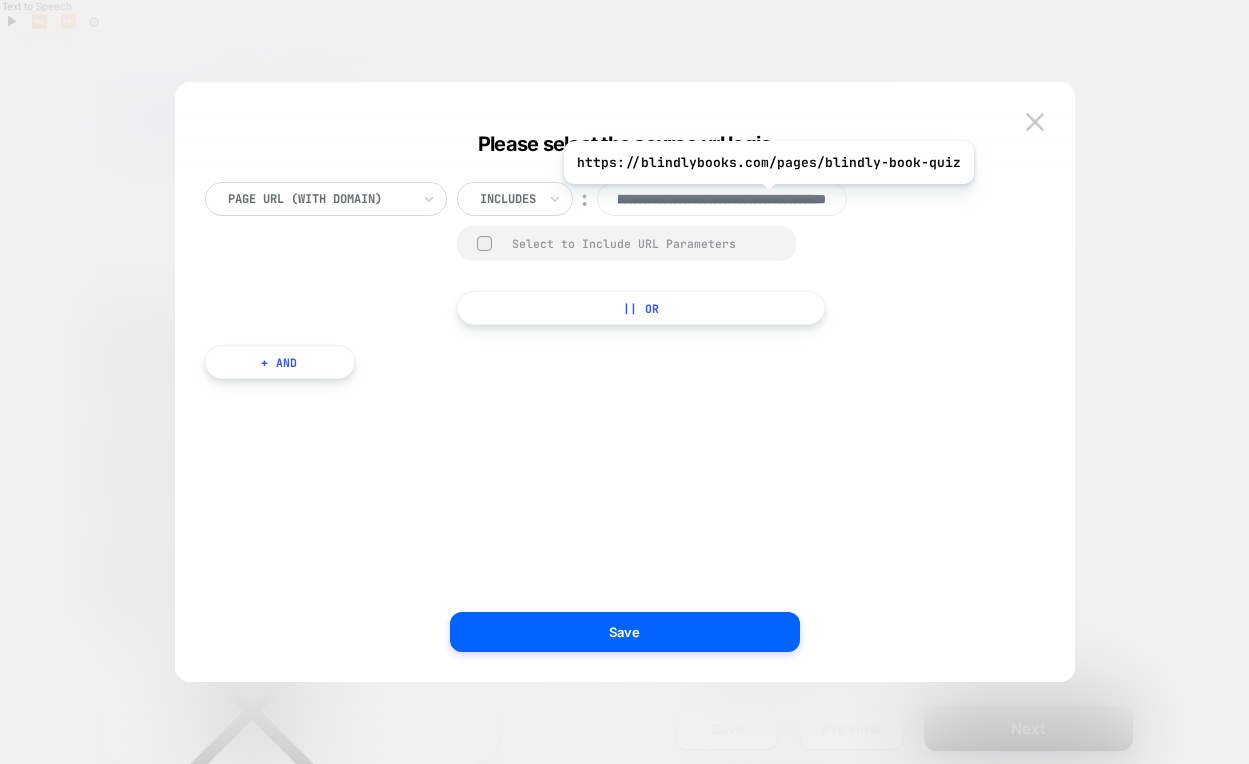scroll, scrollTop: 0, scrollLeft: 196, axis: horizontal 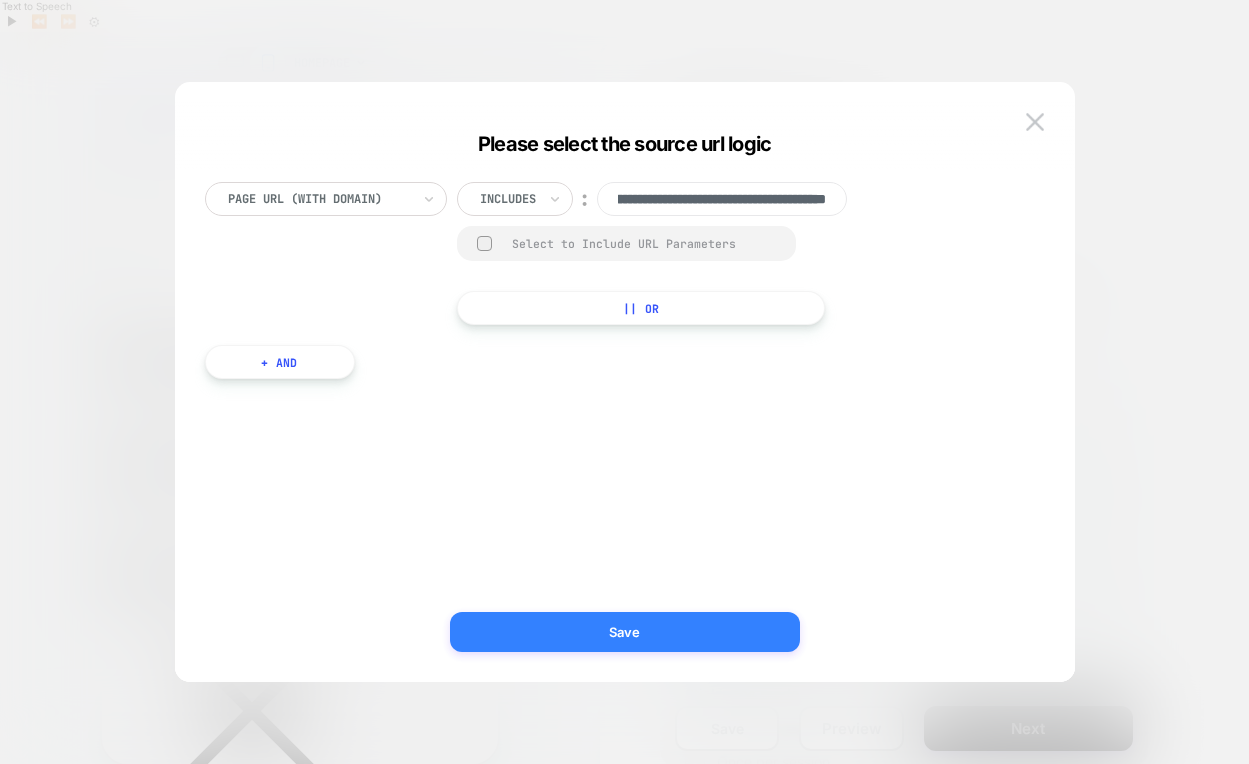 type on "**********" 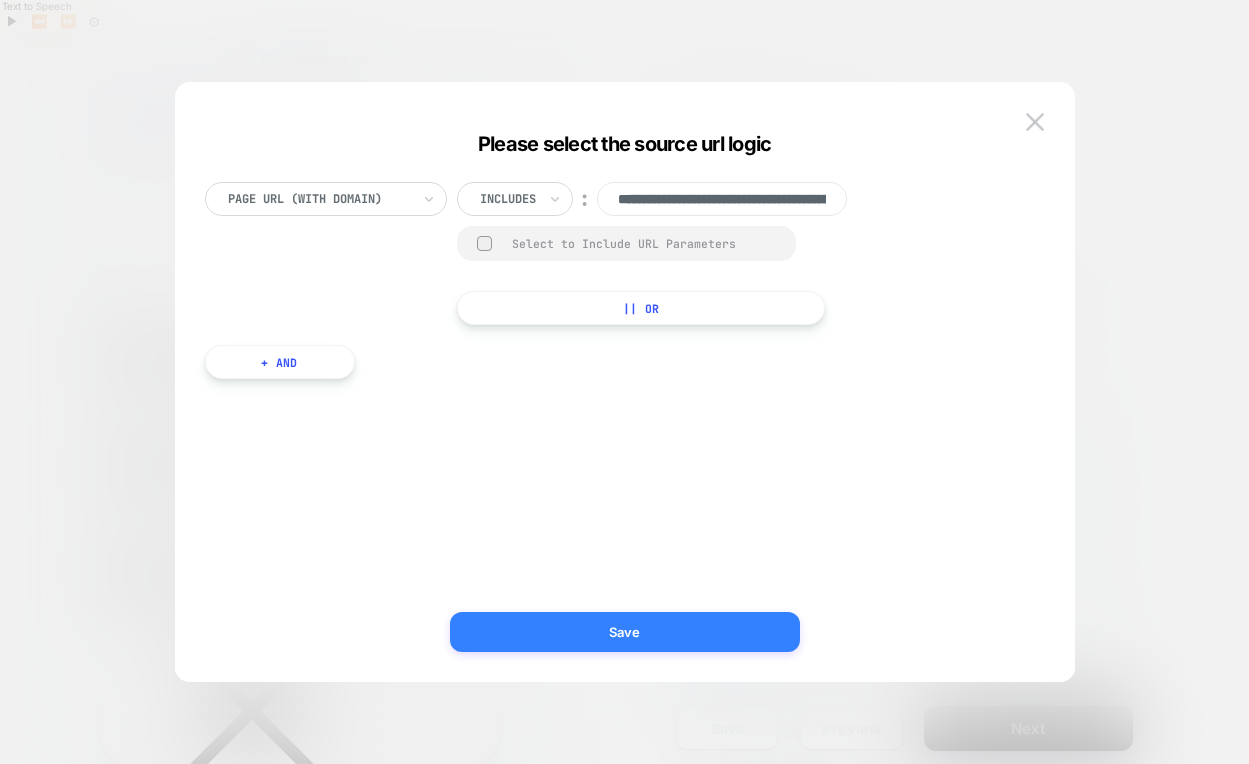 click on "Save" at bounding box center (625, 632) 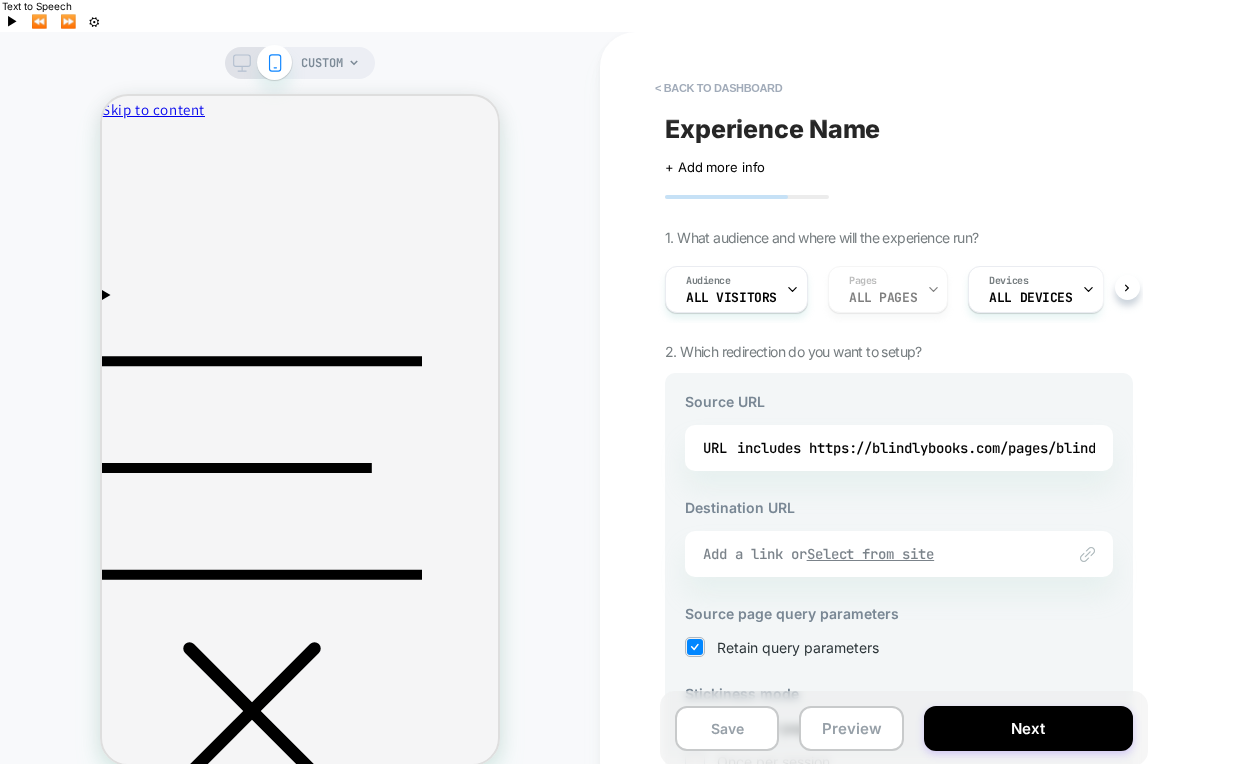 click on "Select from site" at bounding box center (871, 554) 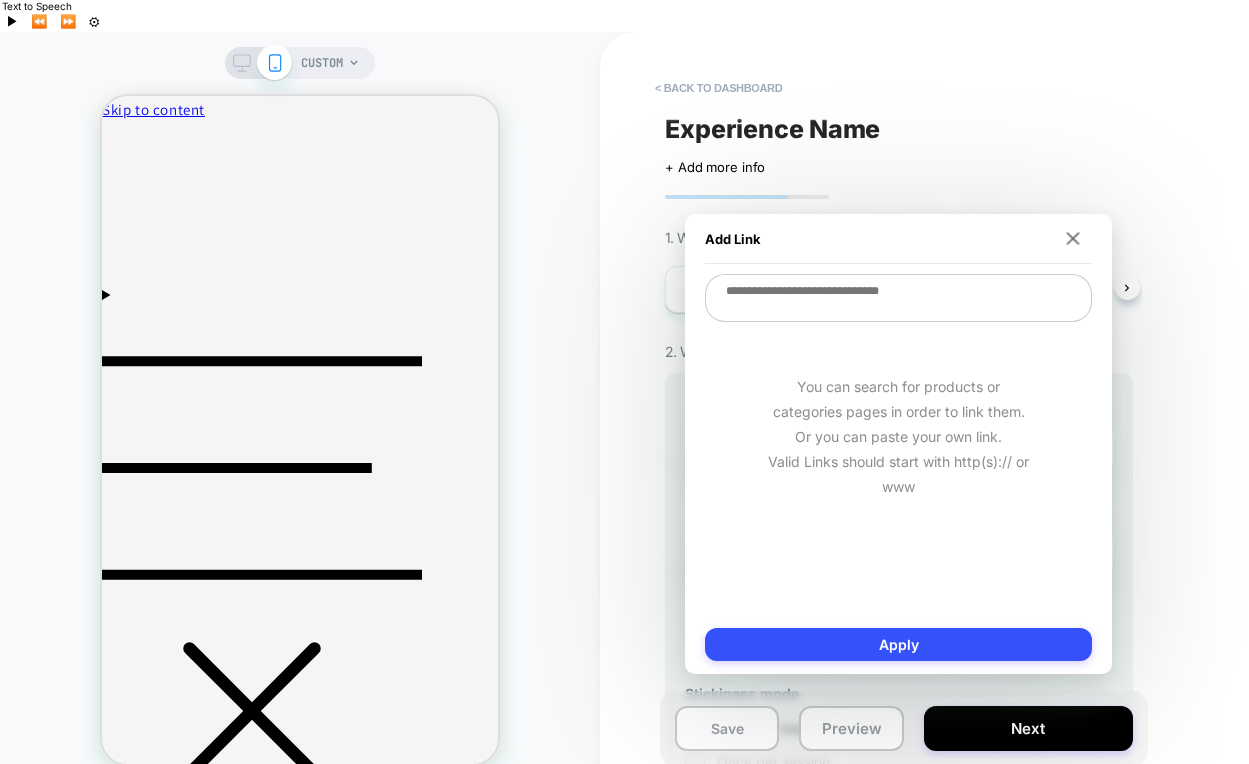 click at bounding box center [898, 298] 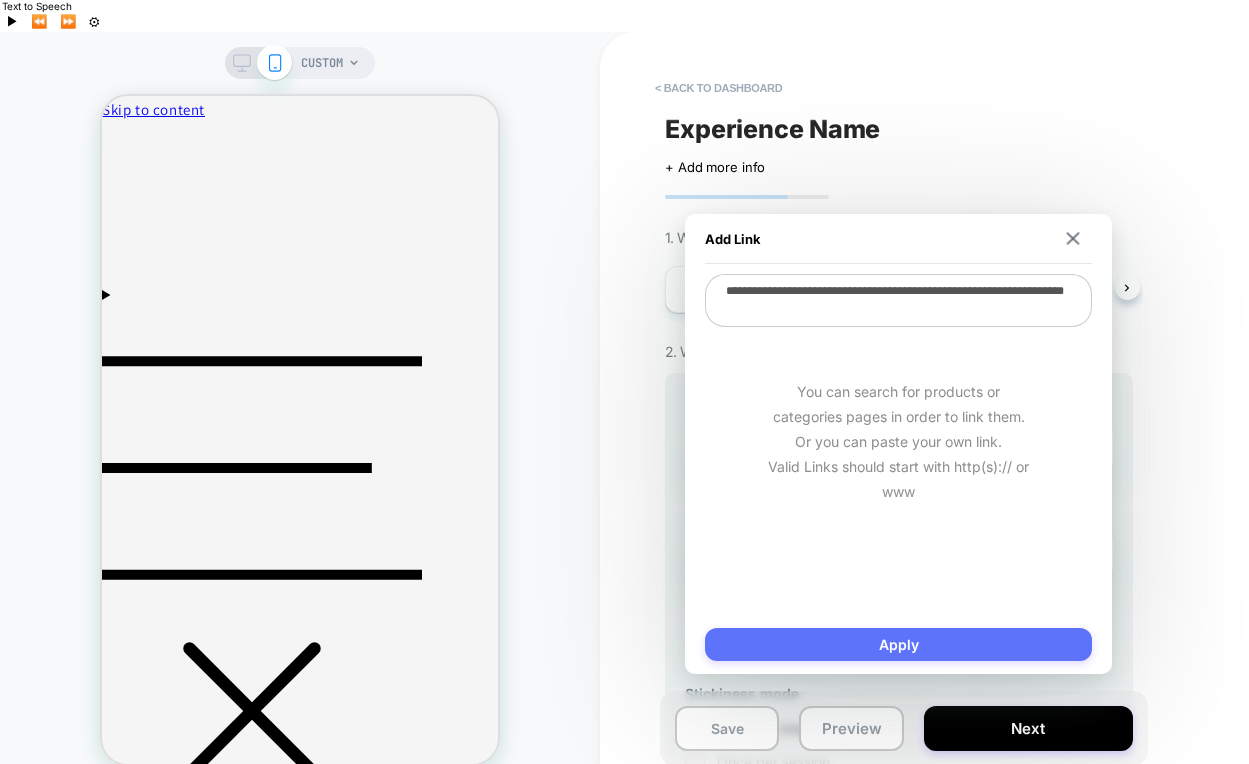 type on "**********" 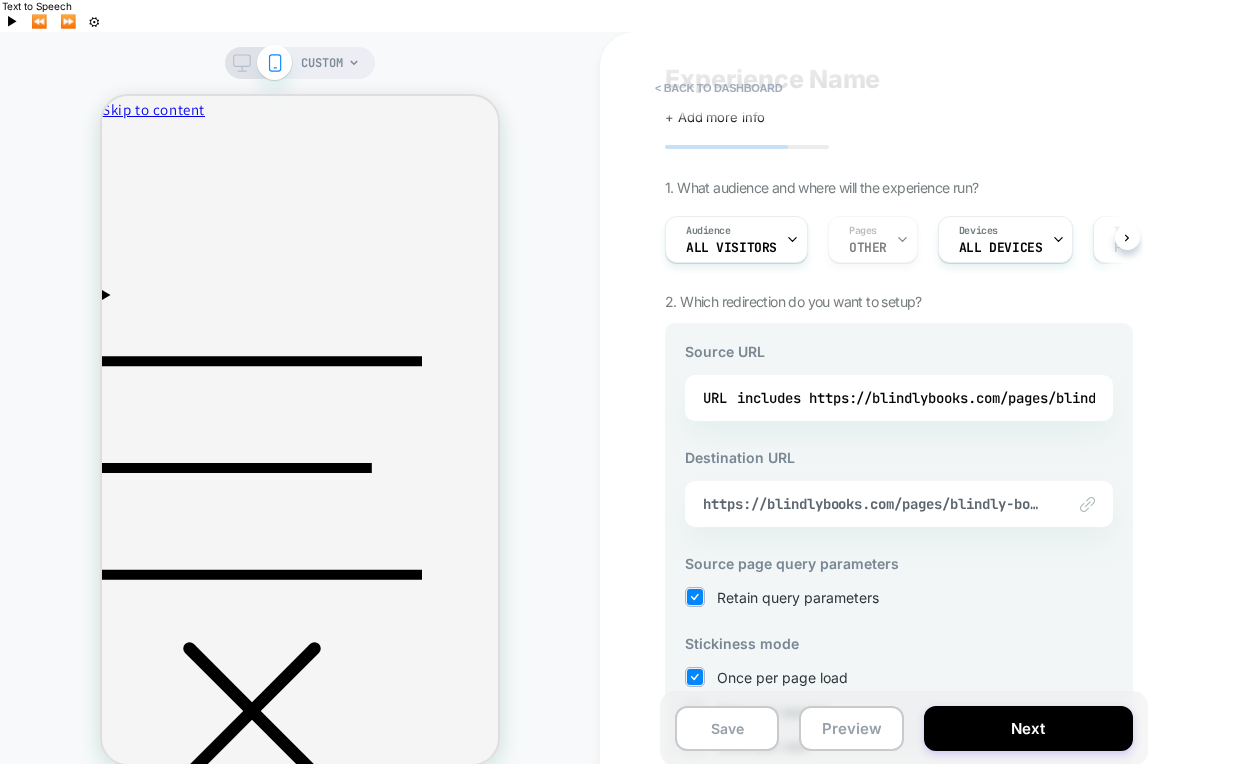 scroll, scrollTop: 216, scrollLeft: 0, axis: vertical 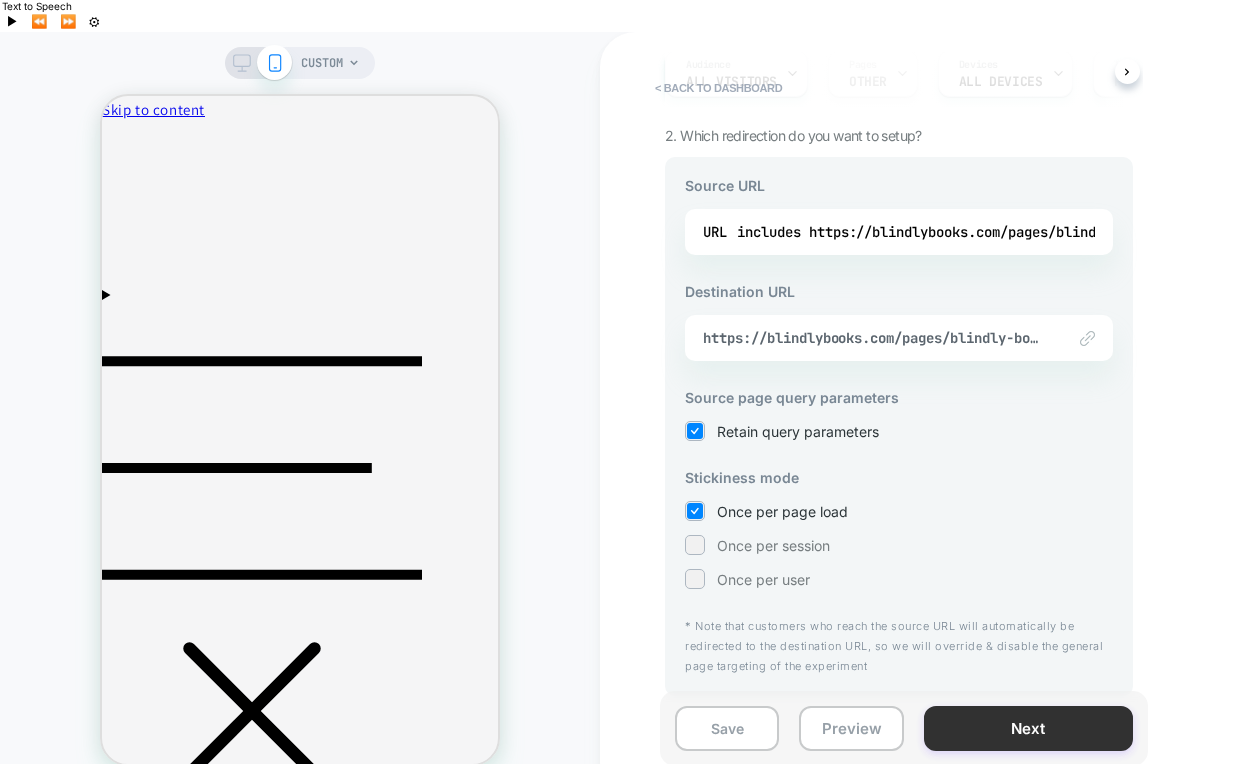 click on "Next" at bounding box center [1028, 728] 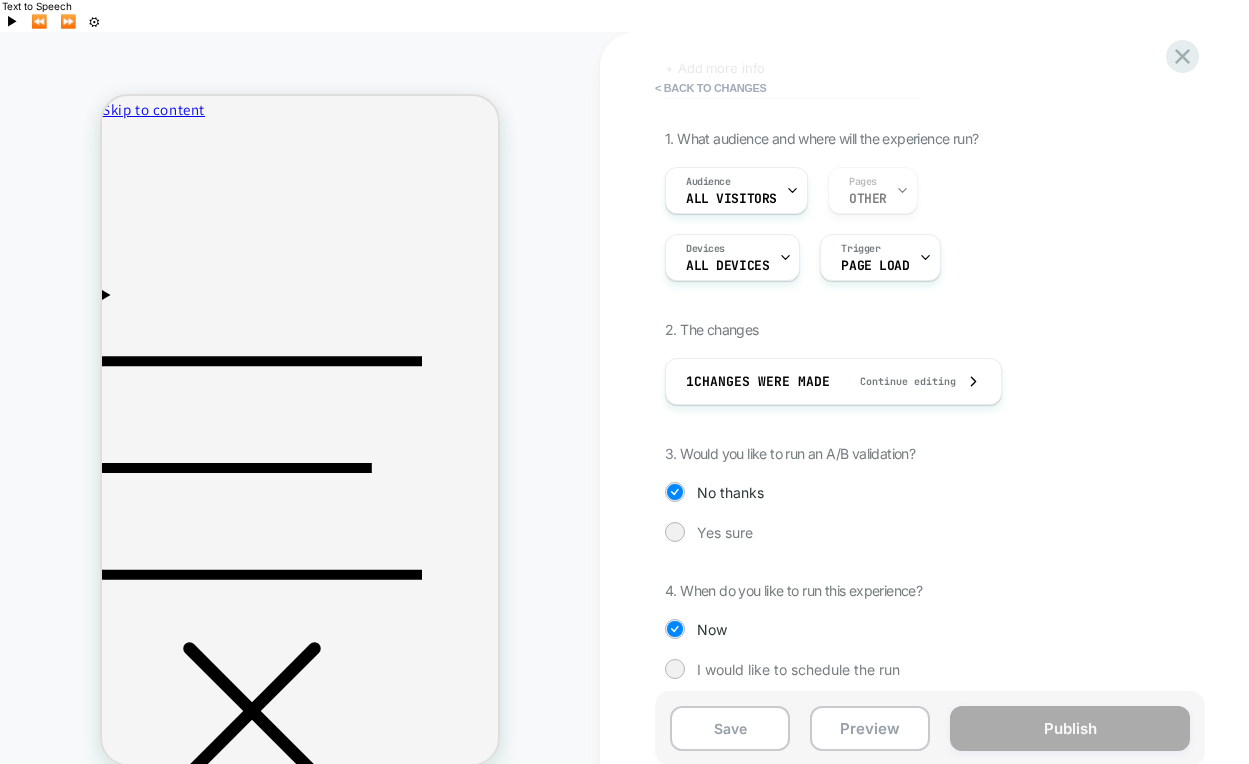 scroll, scrollTop: 111, scrollLeft: 0, axis: vertical 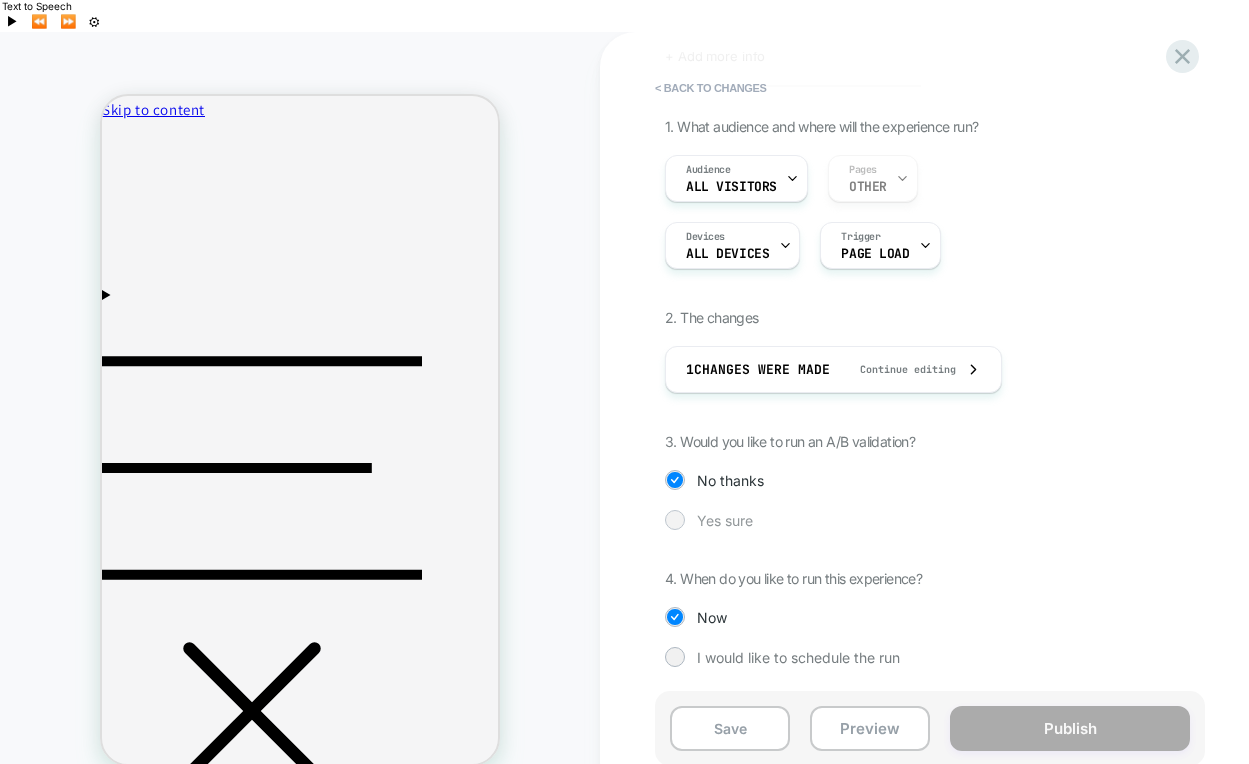 click on "Yes sure" at bounding box center [725, 520] 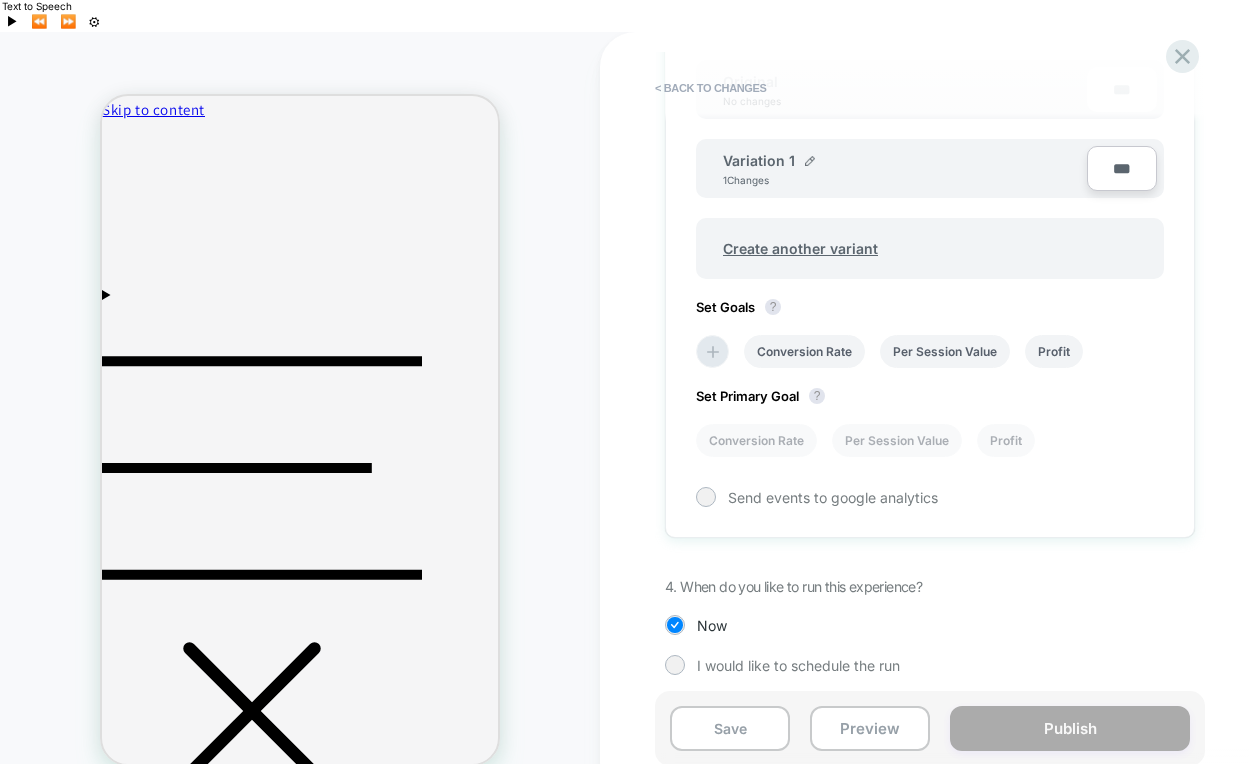 scroll, scrollTop: 677, scrollLeft: 0, axis: vertical 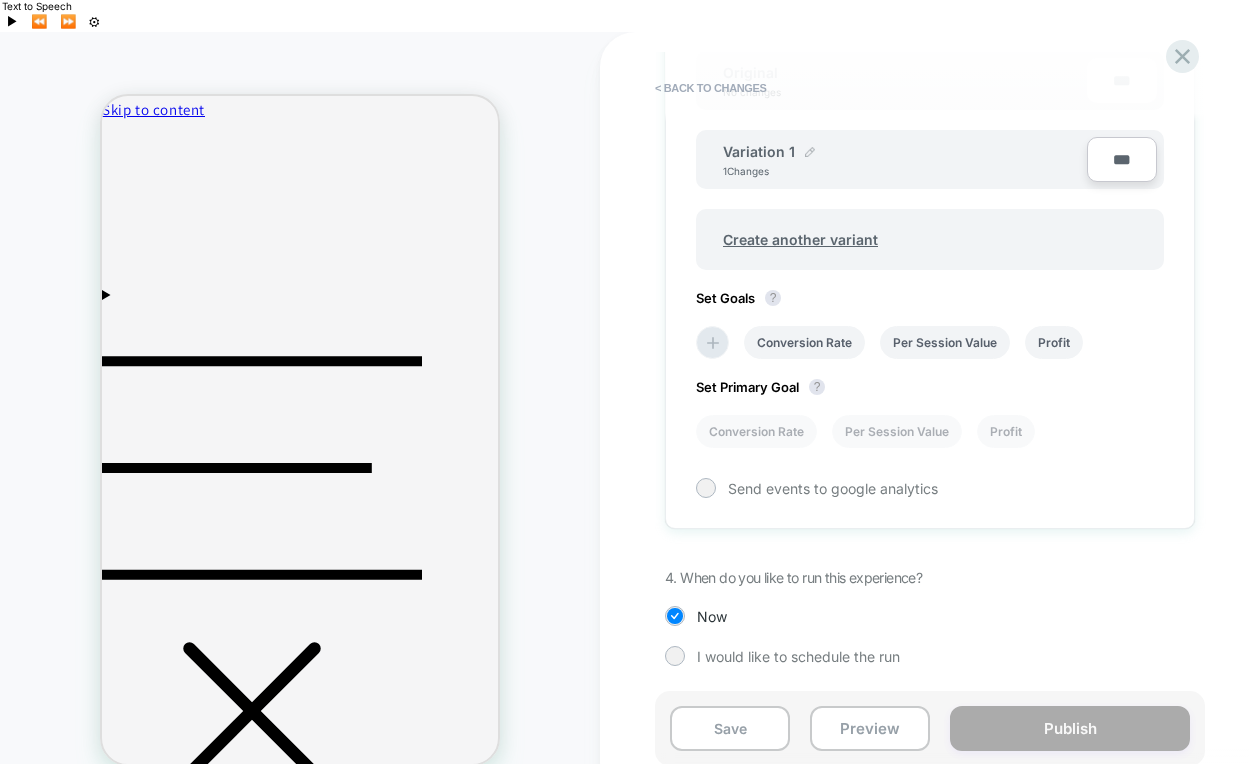 click at bounding box center (810, 152) 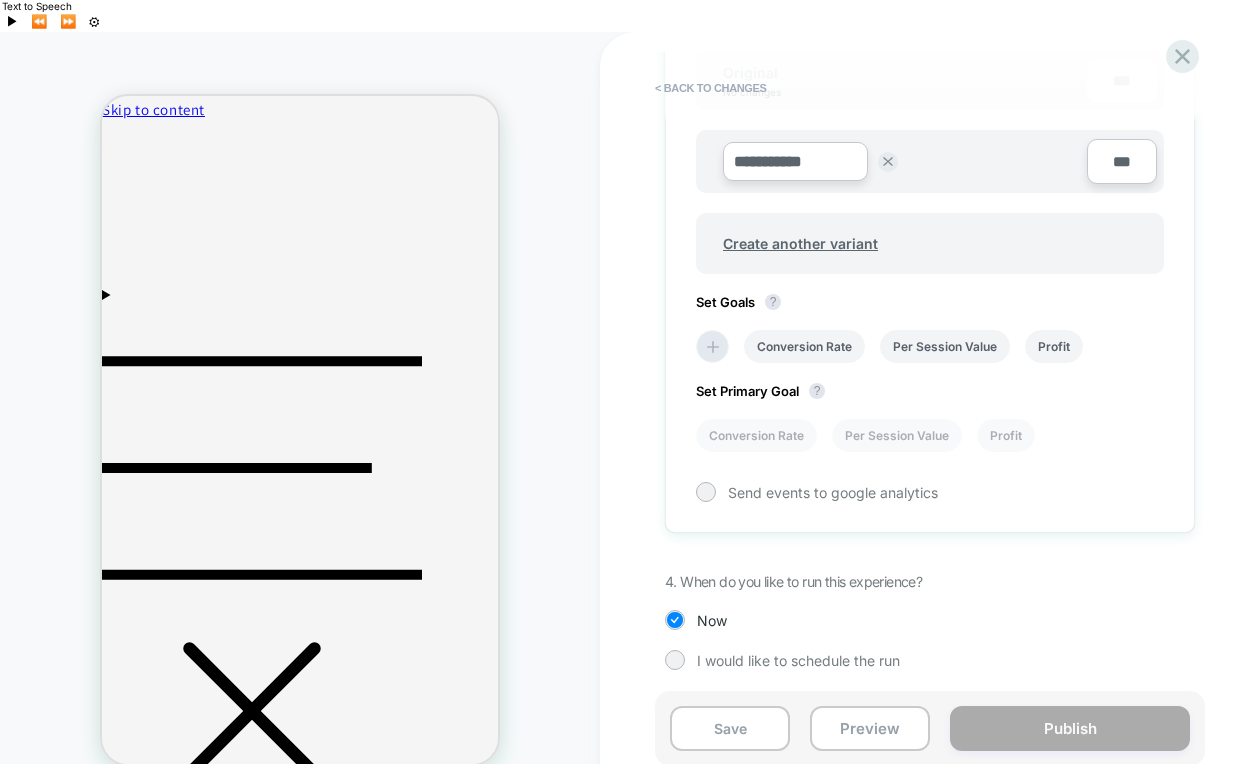 click on "**********" at bounding box center (795, 161) 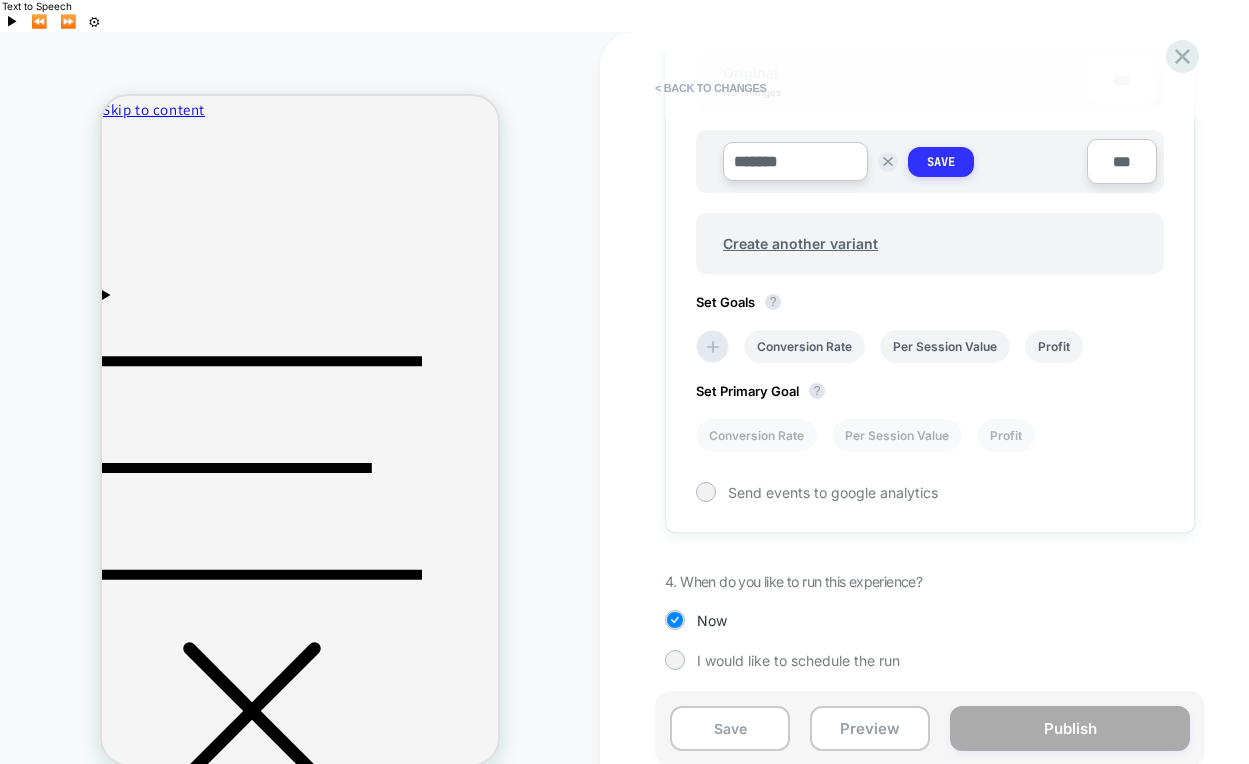 type on "*******" 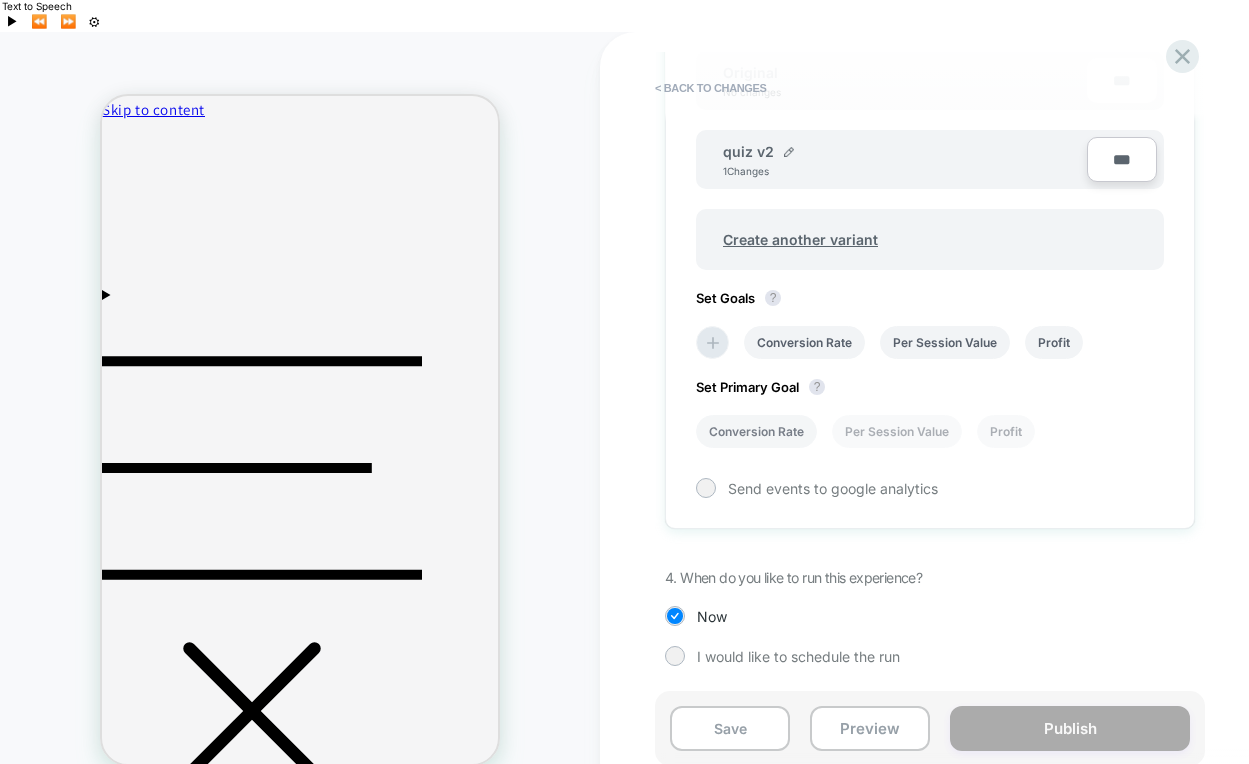click on "Conversion Rate" at bounding box center (756, 431) 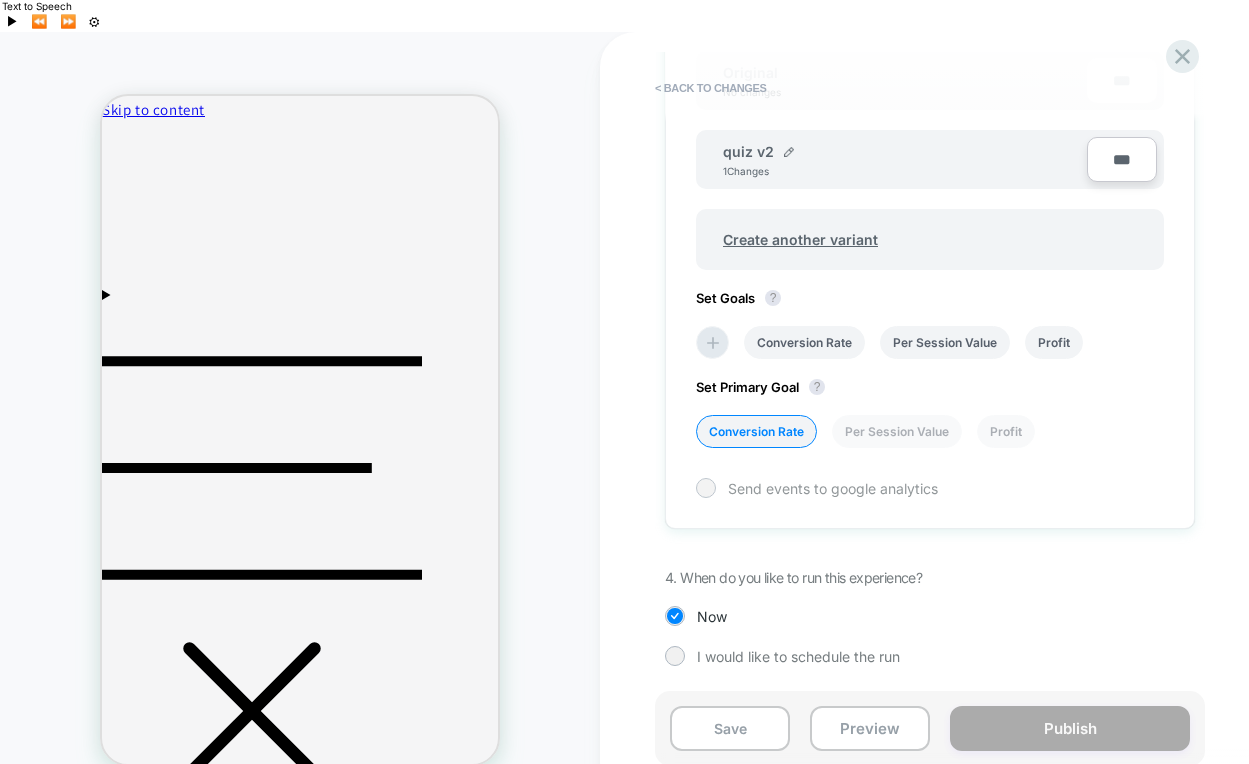 click at bounding box center [705, 487] 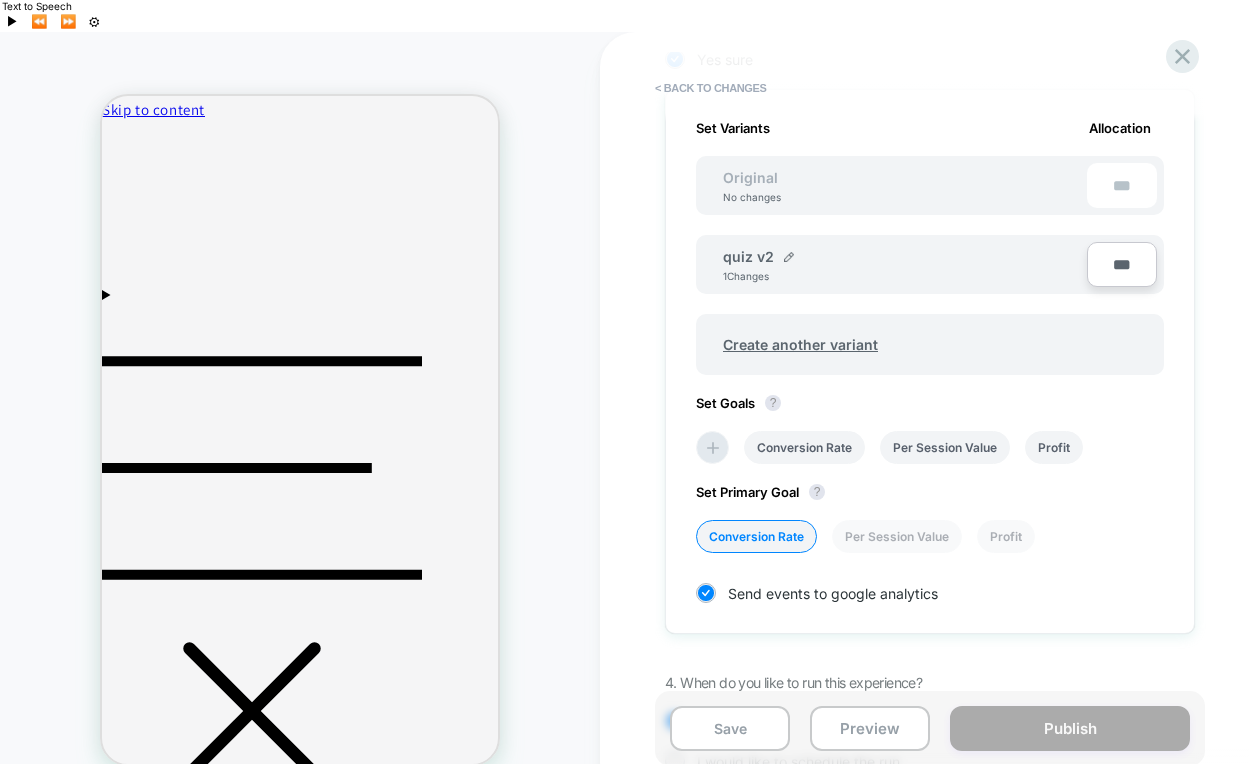 scroll, scrollTop: 573, scrollLeft: 0, axis: vertical 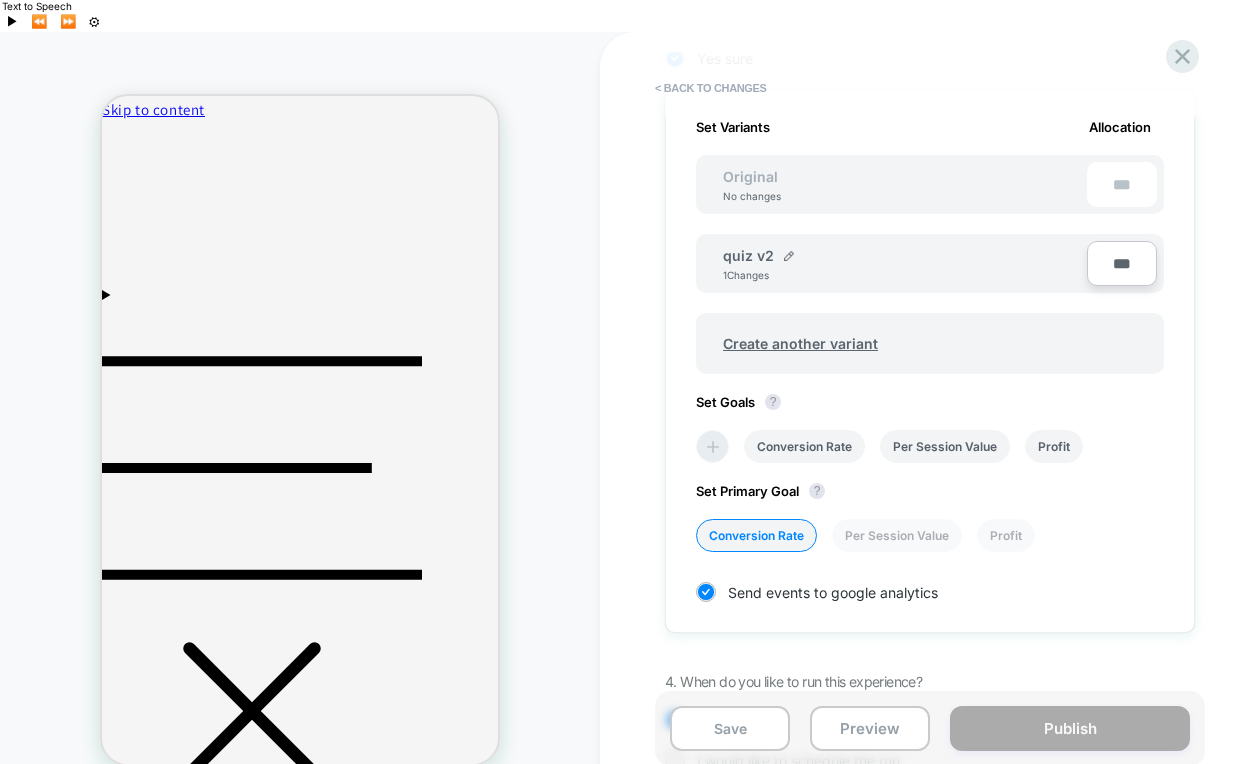 click 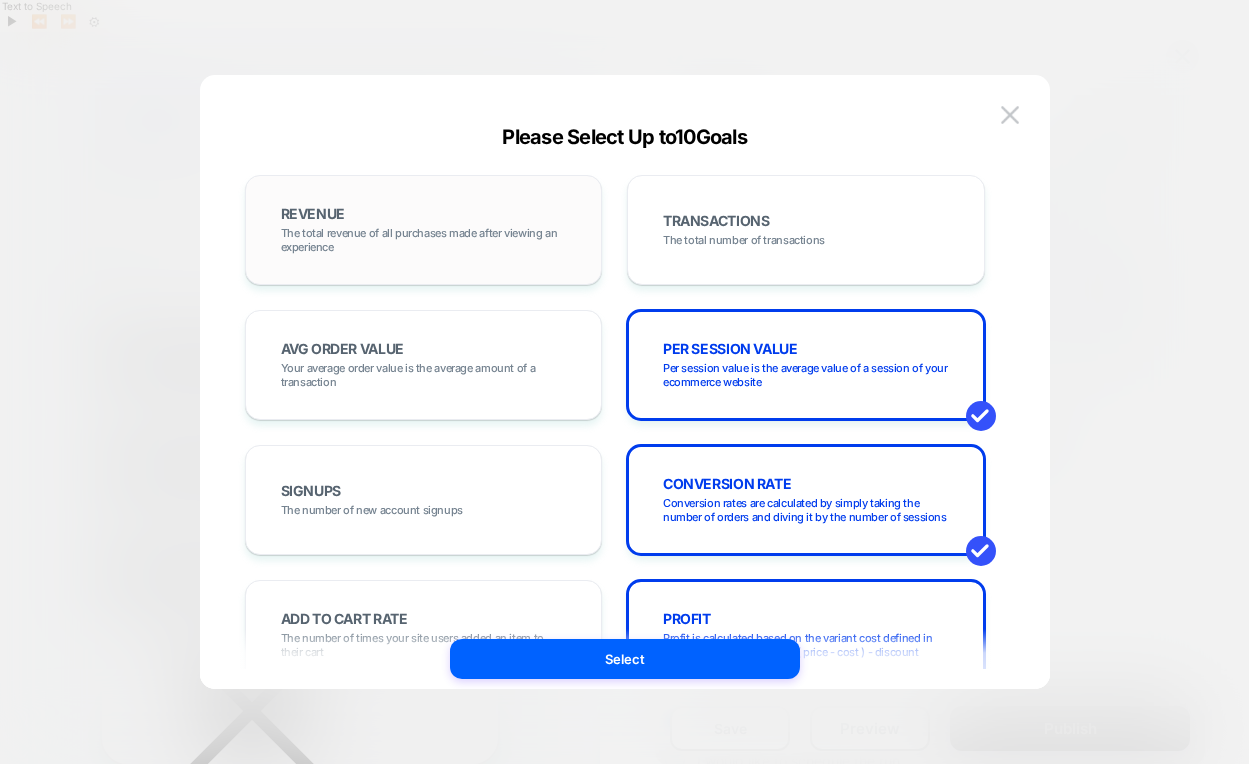 click on "The total revenue of all purchases made after viewing an experience" at bounding box center (424, 240) 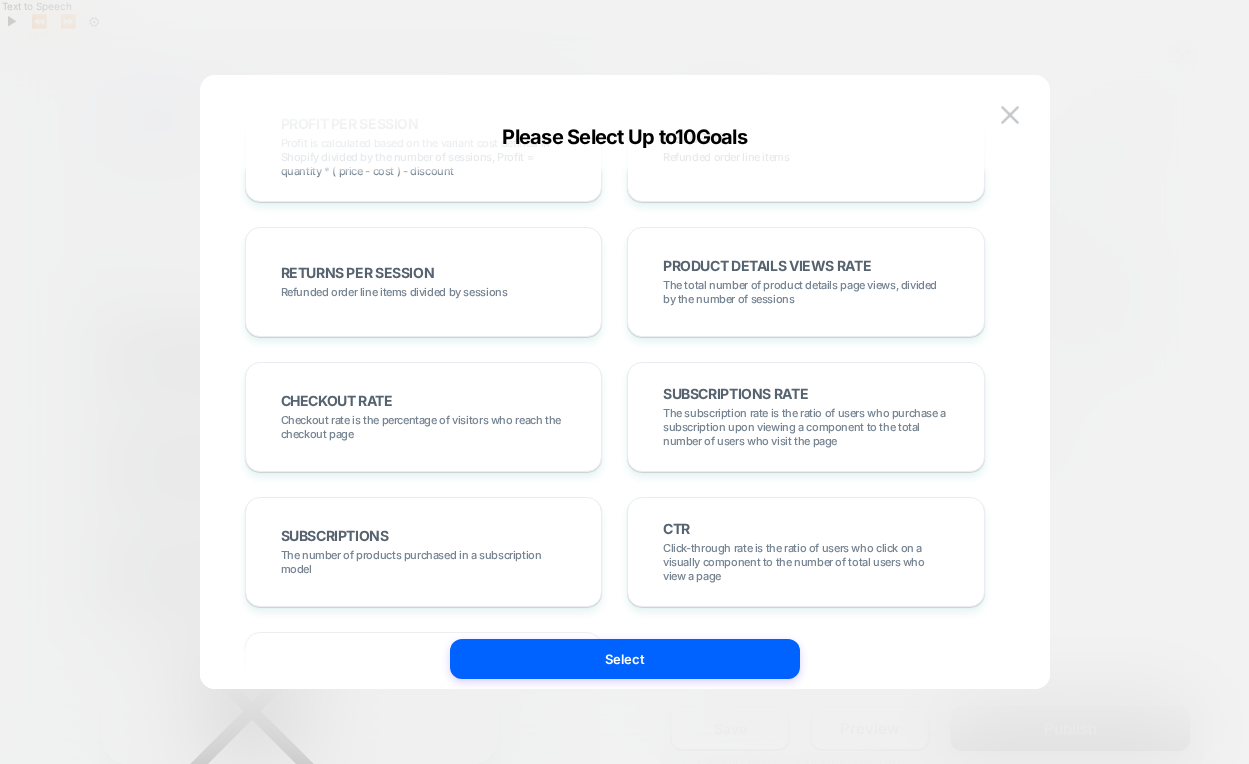 scroll, scrollTop: 646, scrollLeft: 0, axis: vertical 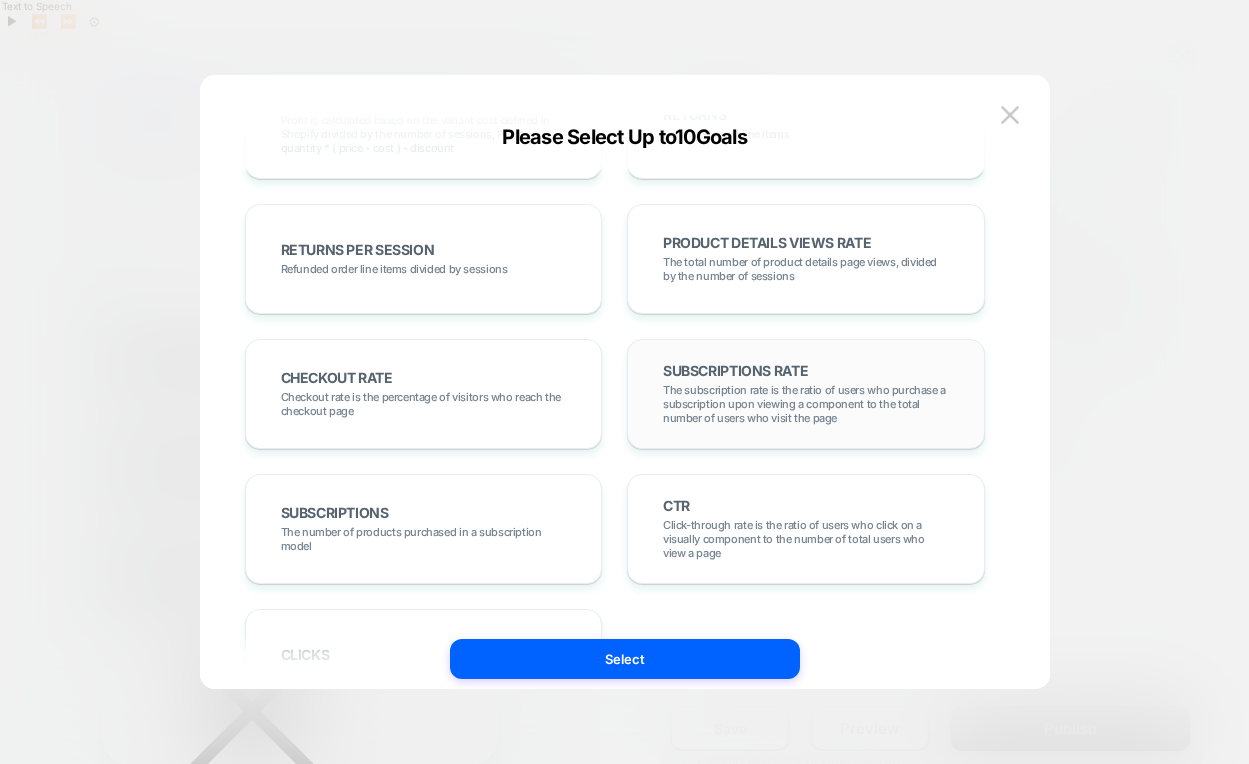 click on "The subscription rate is the ratio of users who purchase a subscription upon viewing a component to the total number of users who visit the page" at bounding box center [806, 404] 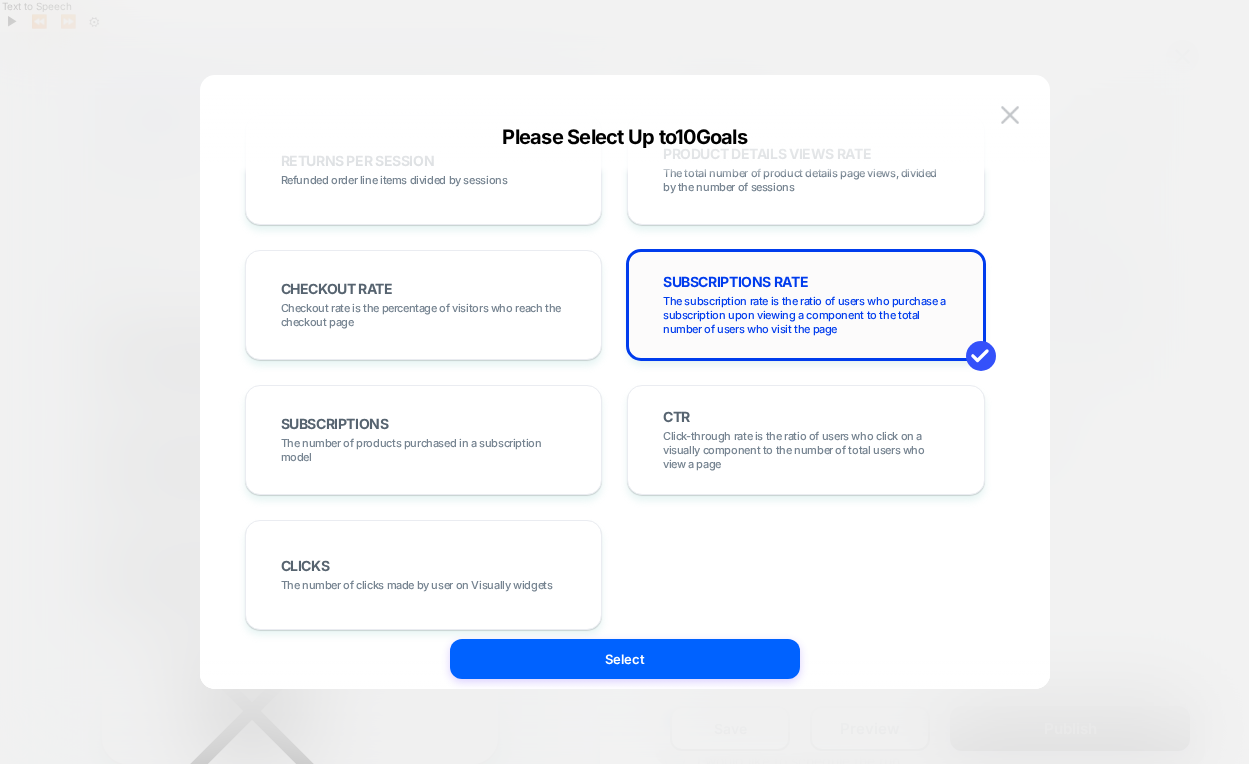scroll, scrollTop: 756, scrollLeft: 0, axis: vertical 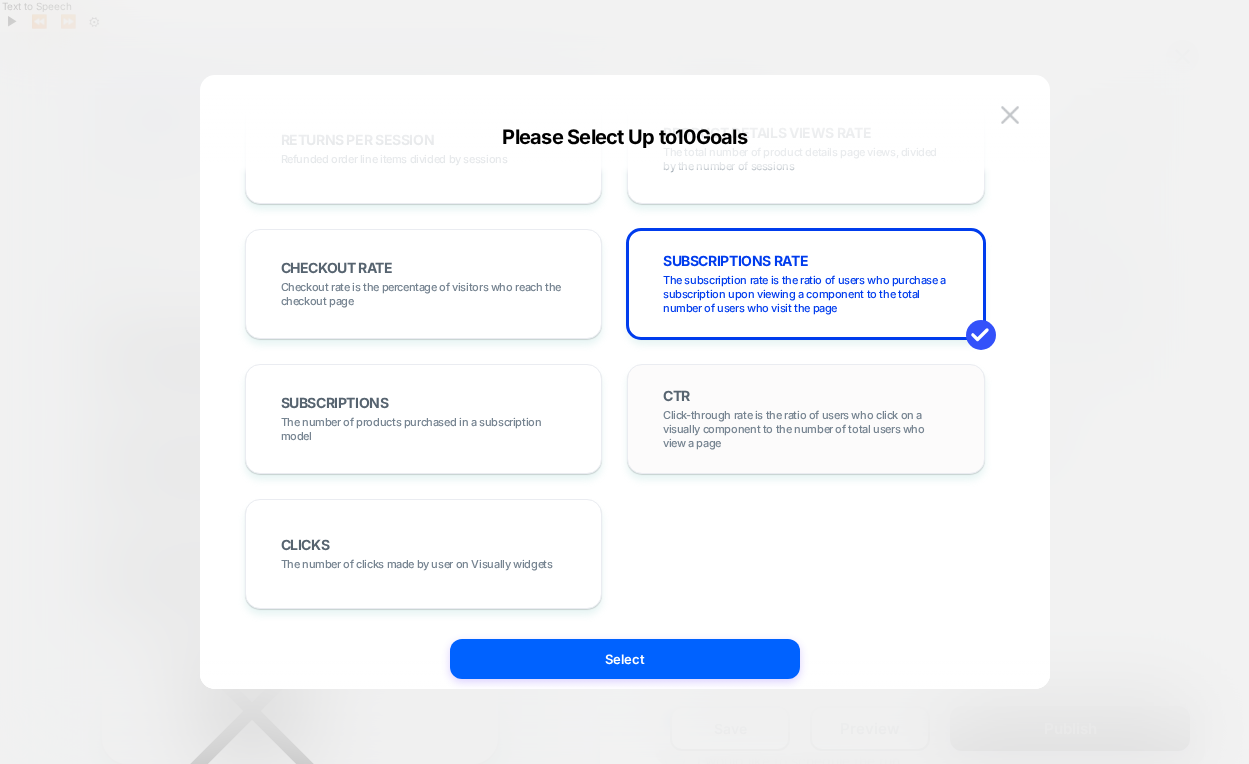click on "Click-through rate is the ratio of users who click on a visually component to the number of total users who view a page" at bounding box center (806, 429) 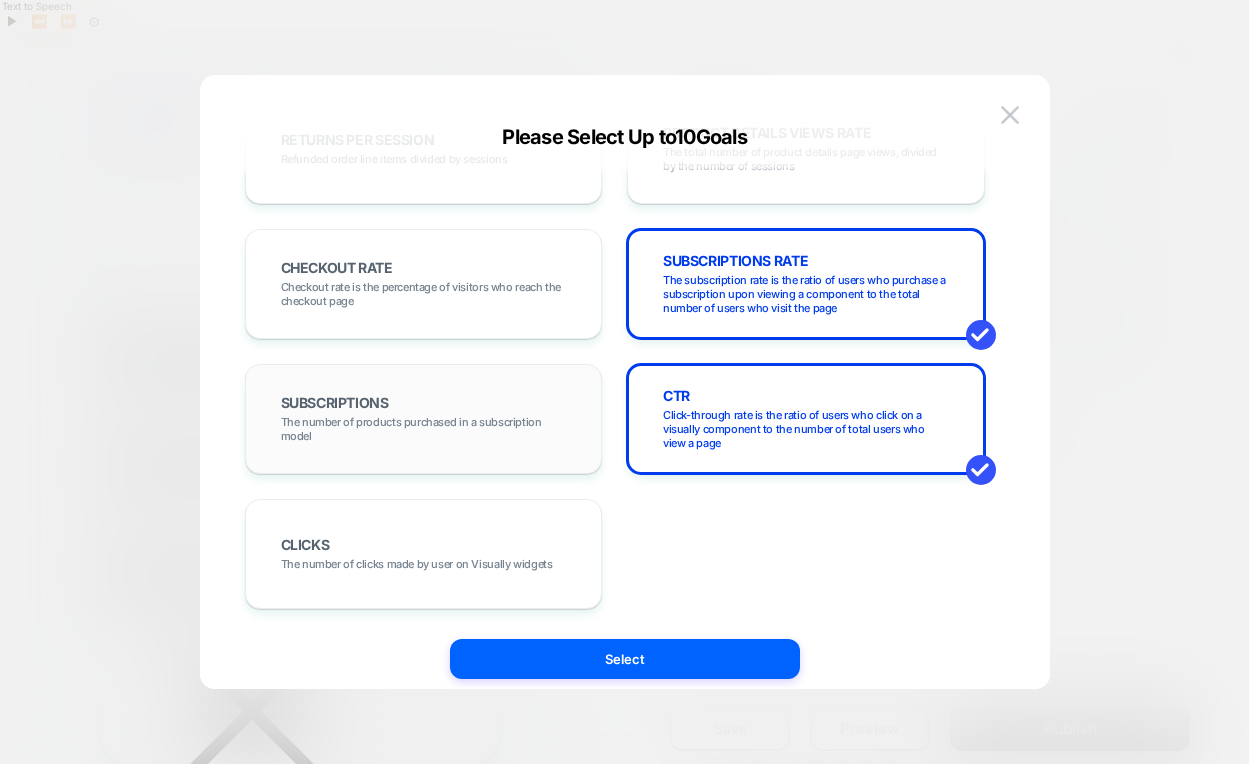 click on "The number of products purchased in a subscription model" at bounding box center (424, 429) 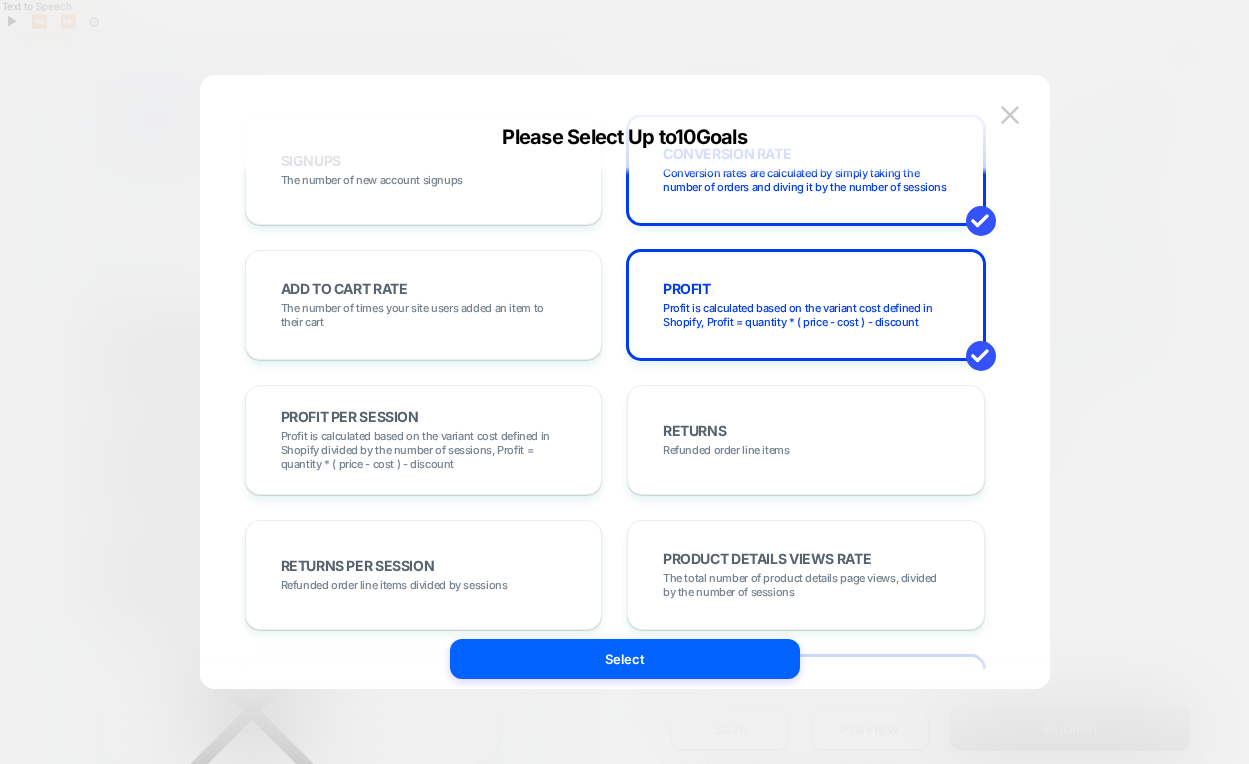 scroll, scrollTop: 317, scrollLeft: 0, axis: vertical 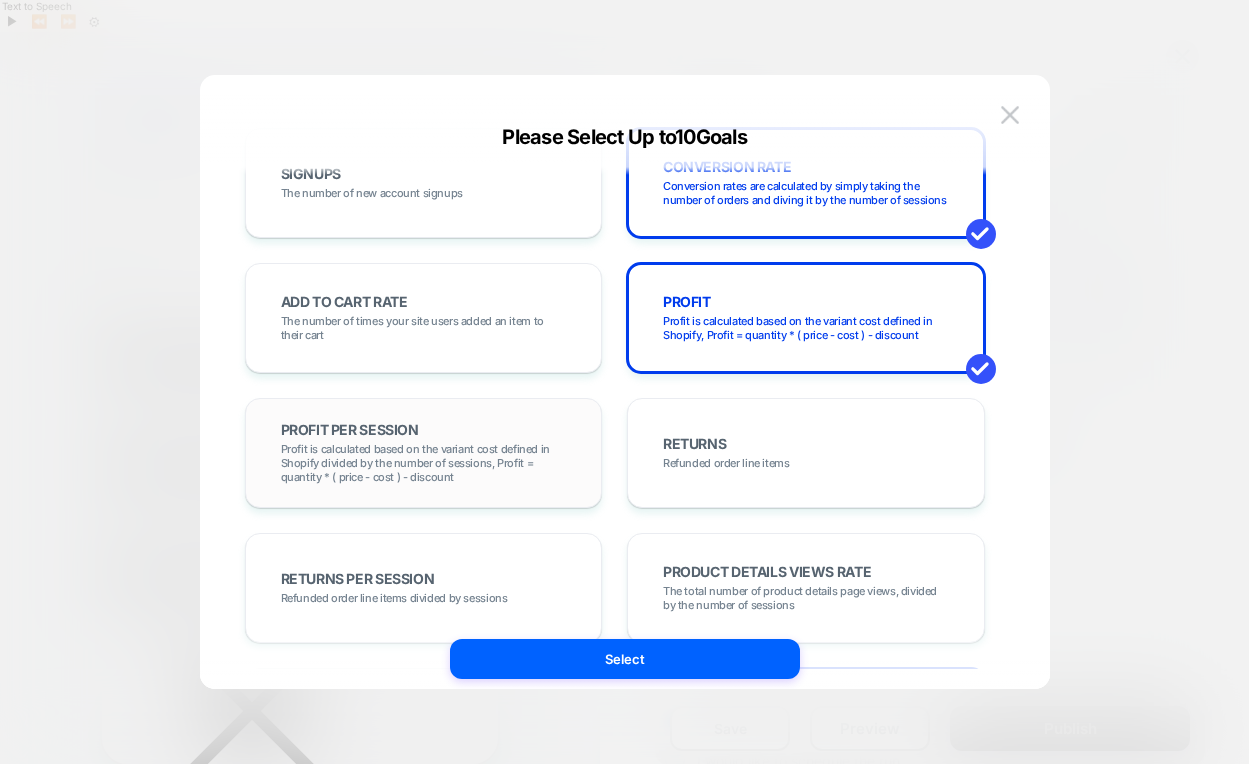 click on "Profit is calculated based on the variant cost defined in Shopify divided by the number of sessions, Profit = quantity * ( price - cost ) - discount" at bounding box center [424, 463] 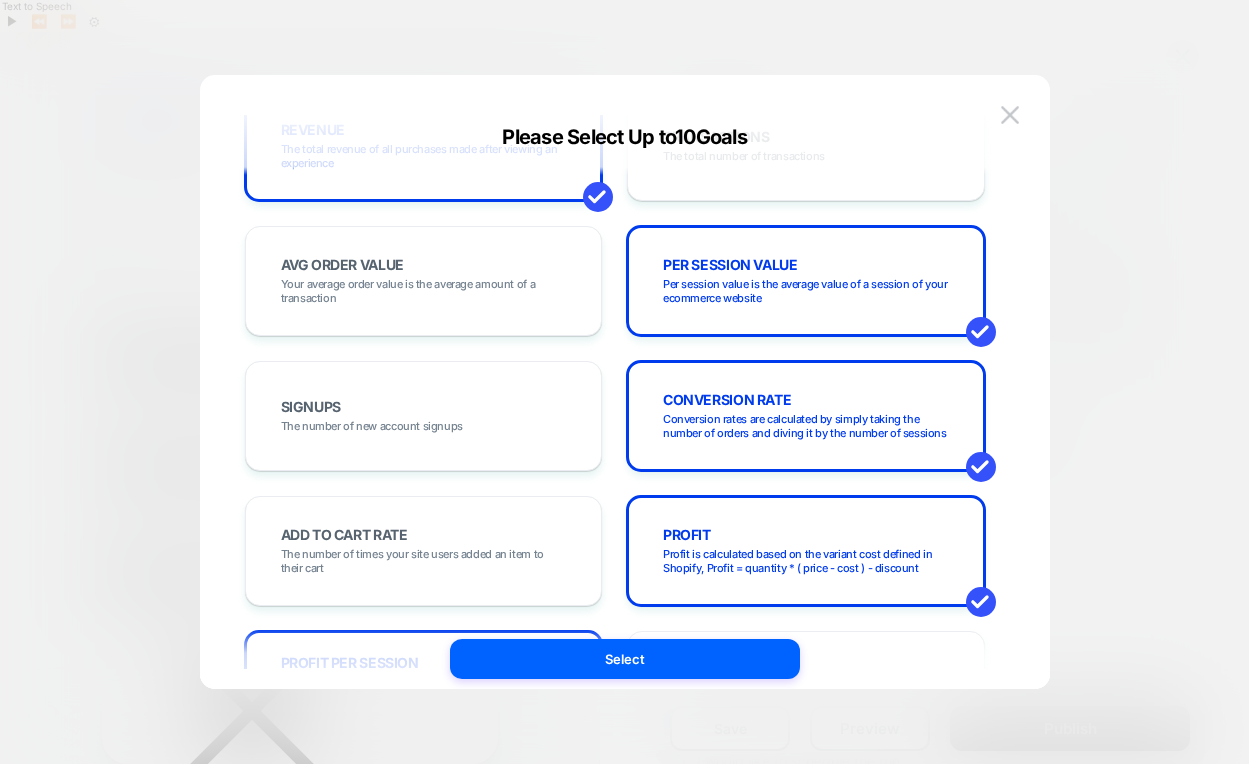 scroll, scrollTop: 85, scrollLeft: 0, axis: vertical 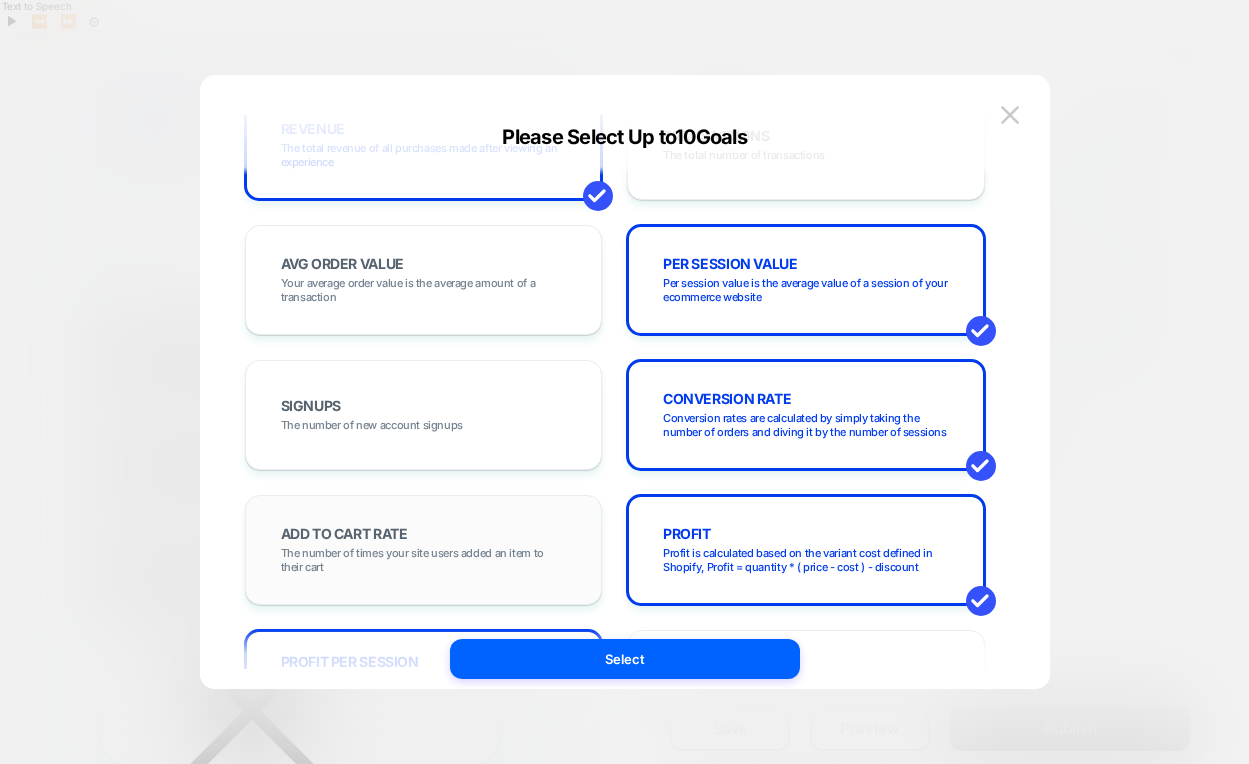 click on "ADD TO CART RATE The number of times your site users added an item to their cart" at bounding box center [424, 550] 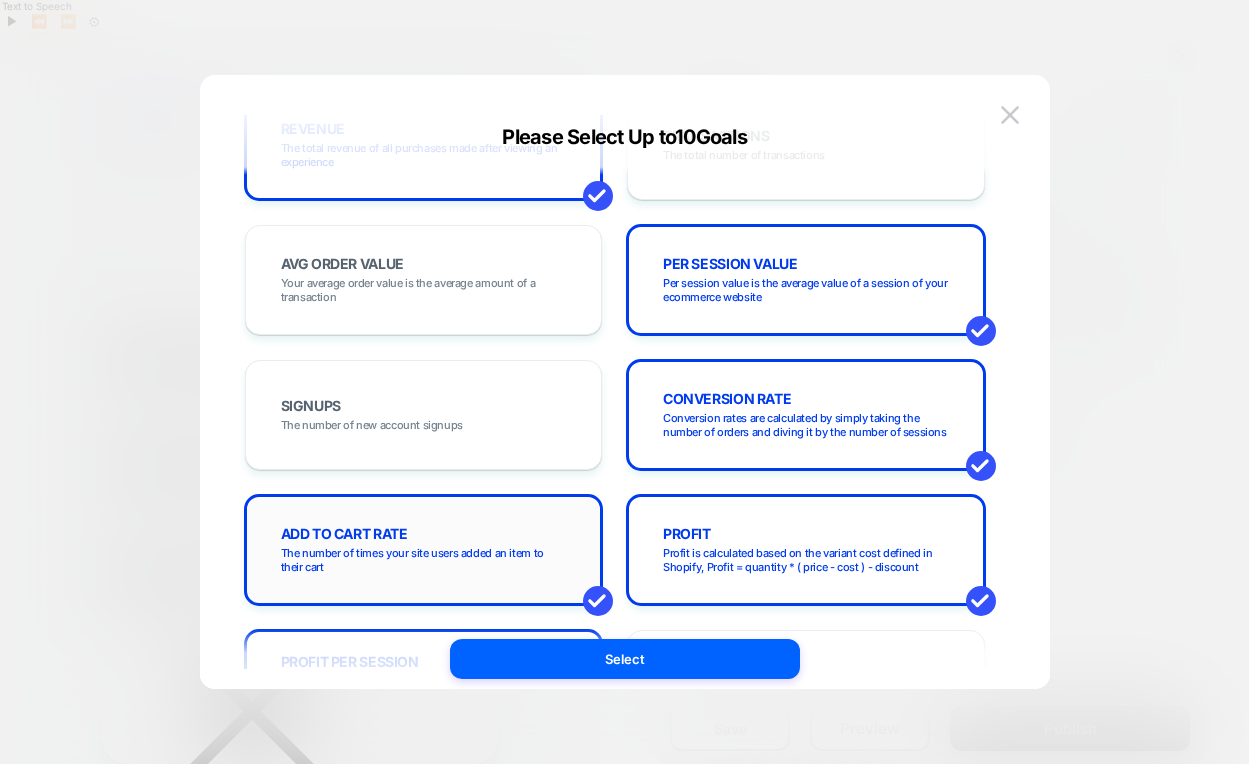 scroll, scrollTop: 0, scrollLeft: 0, axis: both 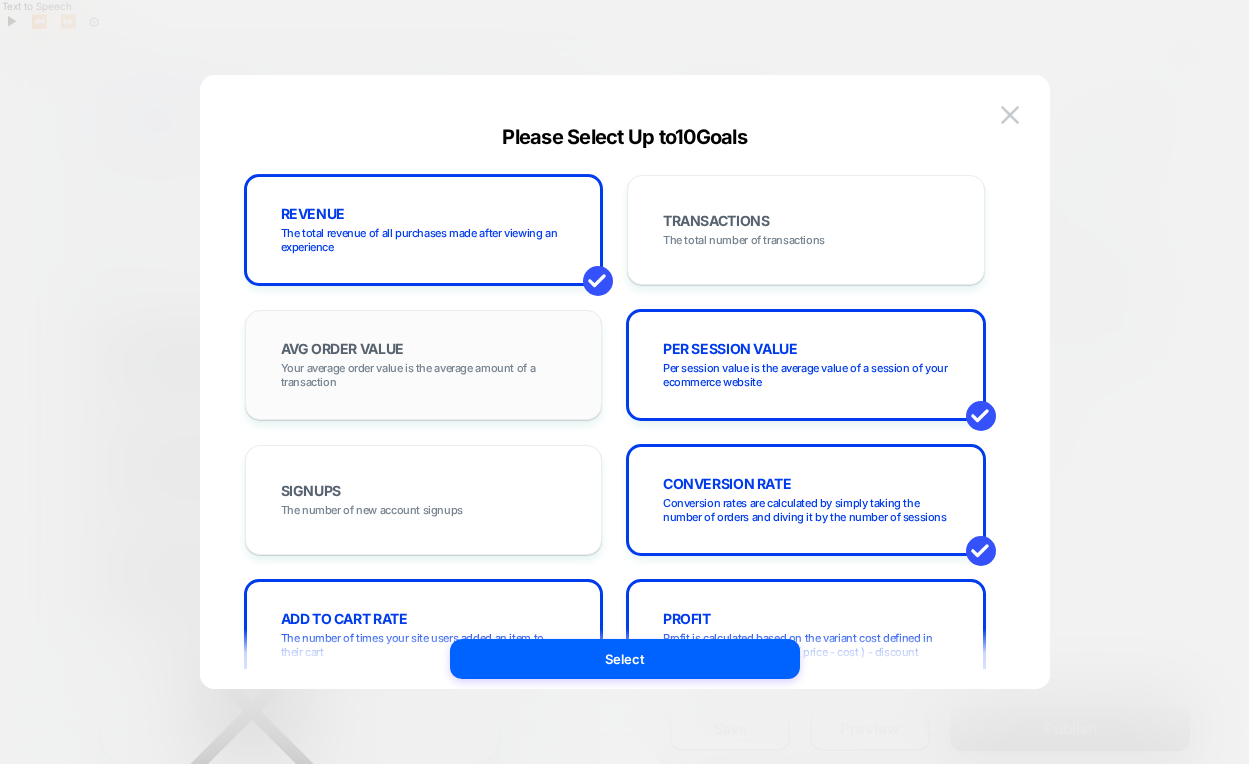 click on "AVG ORDER VALUE Your average order value is the average amount of a transaction" at bounding box center [424, 365] 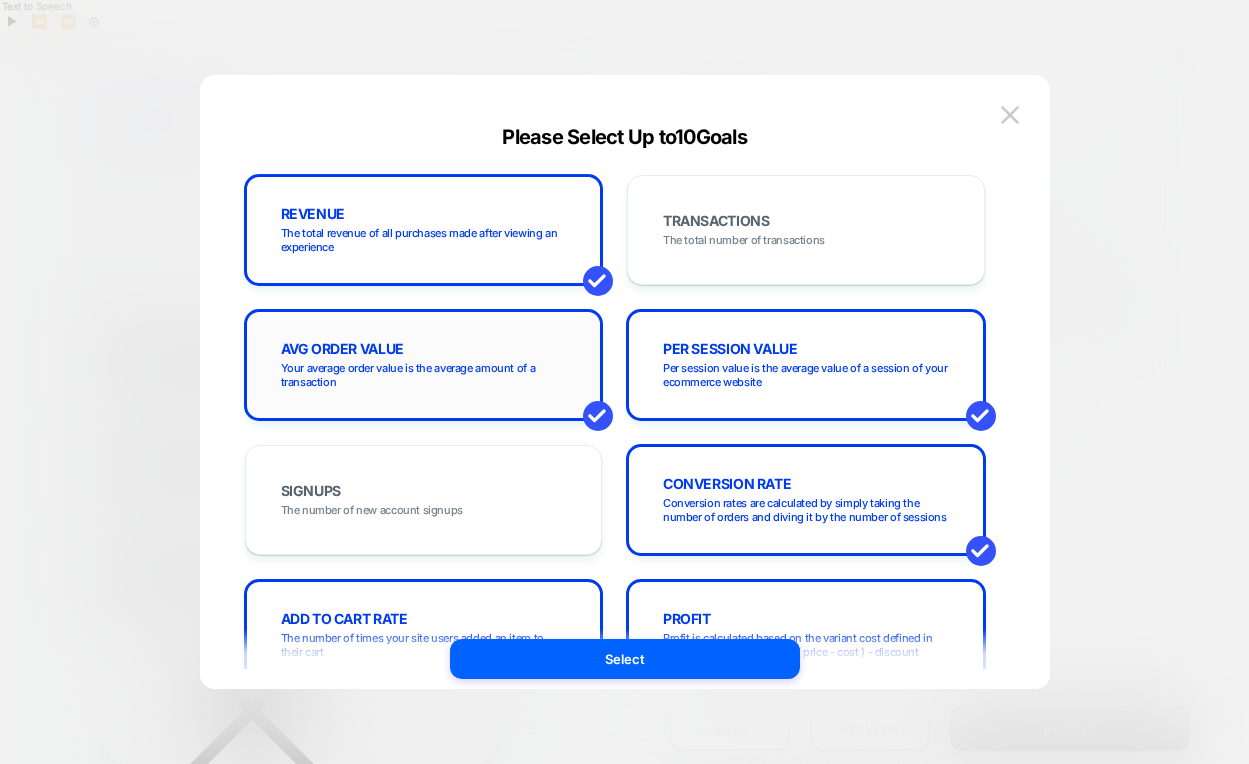 click on "AVG ORDER VALUE Your average order value is the average amount of a transaction" at bounding box center (424, 365) 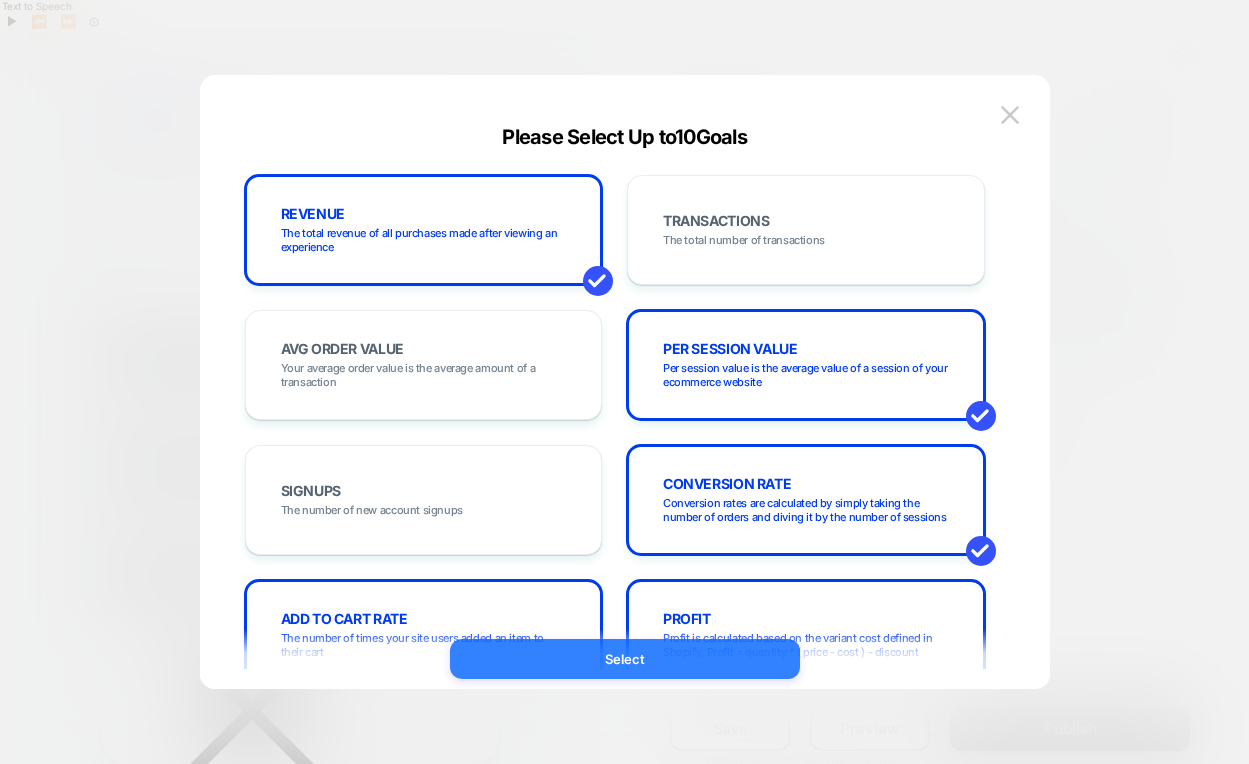 click on "Select" at bounding box center (625, 659) 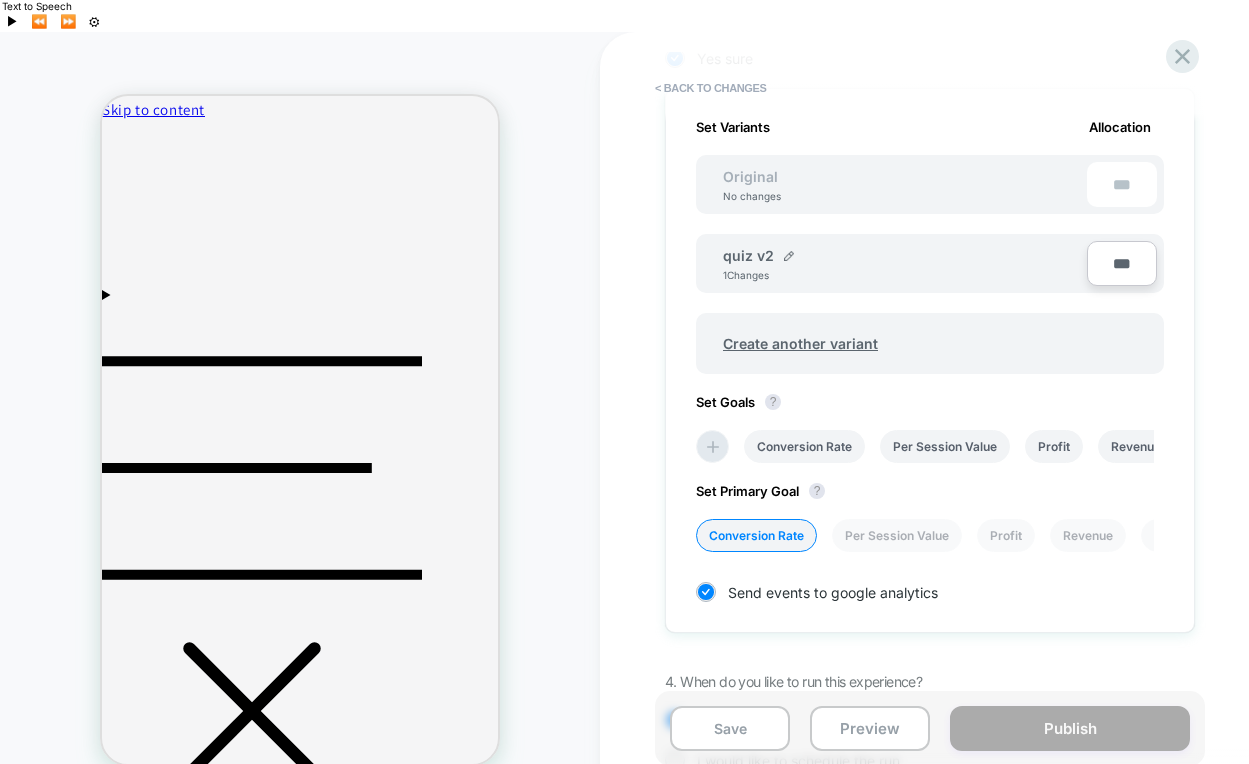click on "1. What audience and where will the experience run? Audience All Visitors Pages OTHER Devices ALL DEVICES Trigger Page Load 2. The changes 1 Changes were made Continue editing 3. Would you like to run an A/B validation? No thanks Yes sure Set Variants Allocation Original No changes *** quiz v2 1 Changes *** Create another variant Set Goals ? Conversion Rate Per Session Value Profit Revenue Subscriptions Rate Ctr Subscriptions Profit Per Session Add To Cart Rate Set Primary Goal ? Conversion Rate Per Session Value Profit Revenue Subscriptions Rate Ctr Subscriptions Profit Per Session Add To Cart Rate Send events to google analytics 4. When do you like to run this experience? Now I would like to schedule the run" at bounding box center [1030, 228] 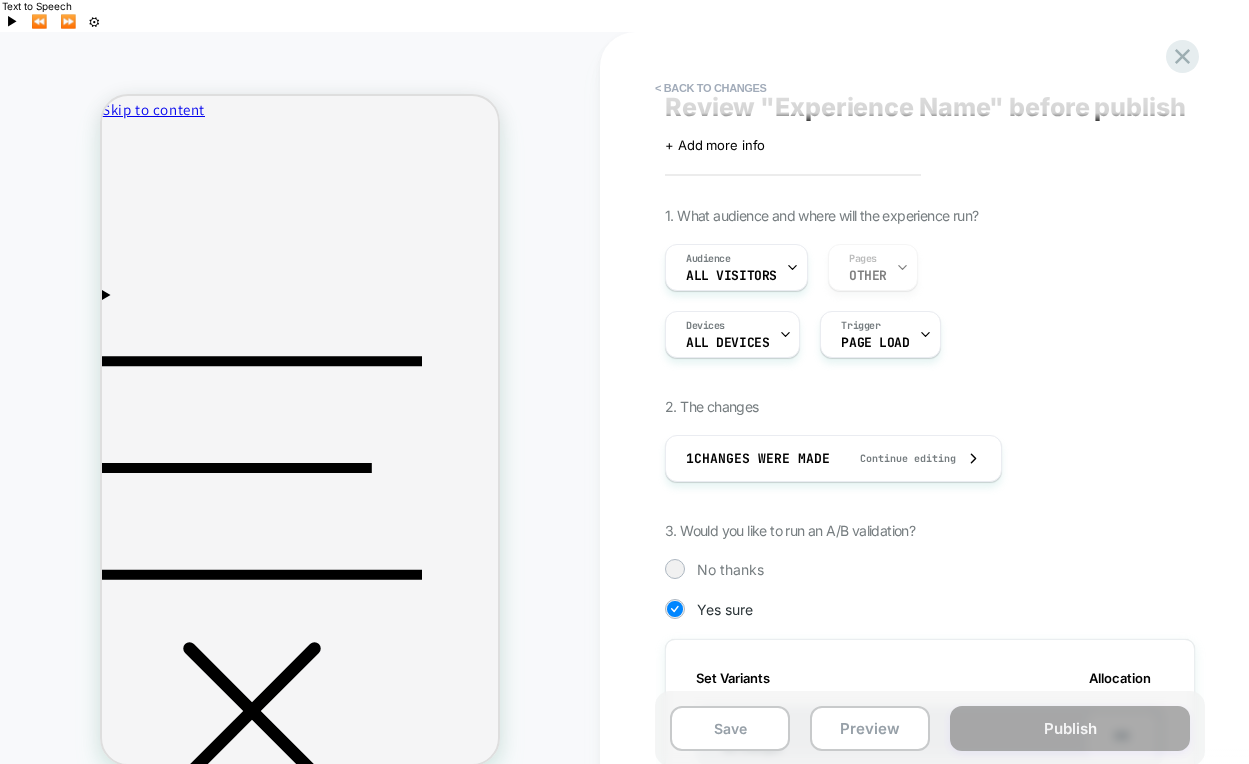 scroll, scrollTop: 0, scrollLeft: 0, axis: both 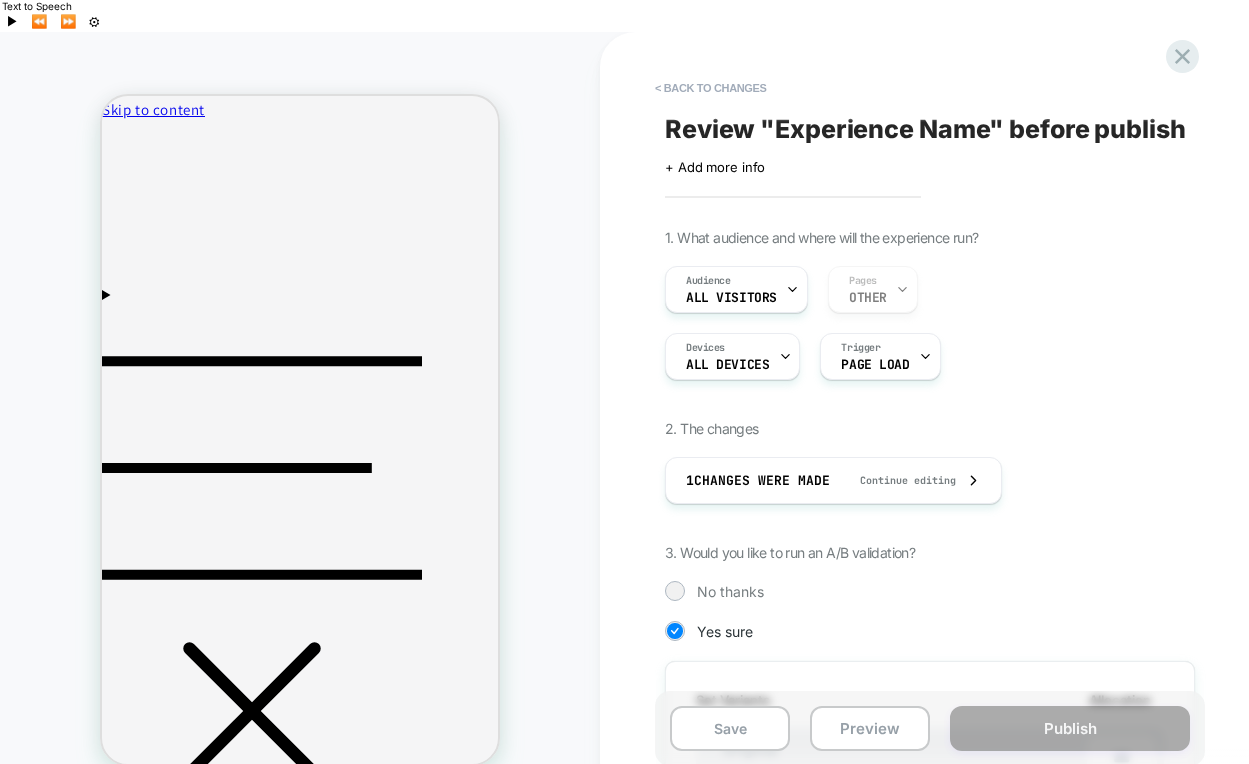 click on "Review " Experience Name " before publish" at bounding box center [925, 129] 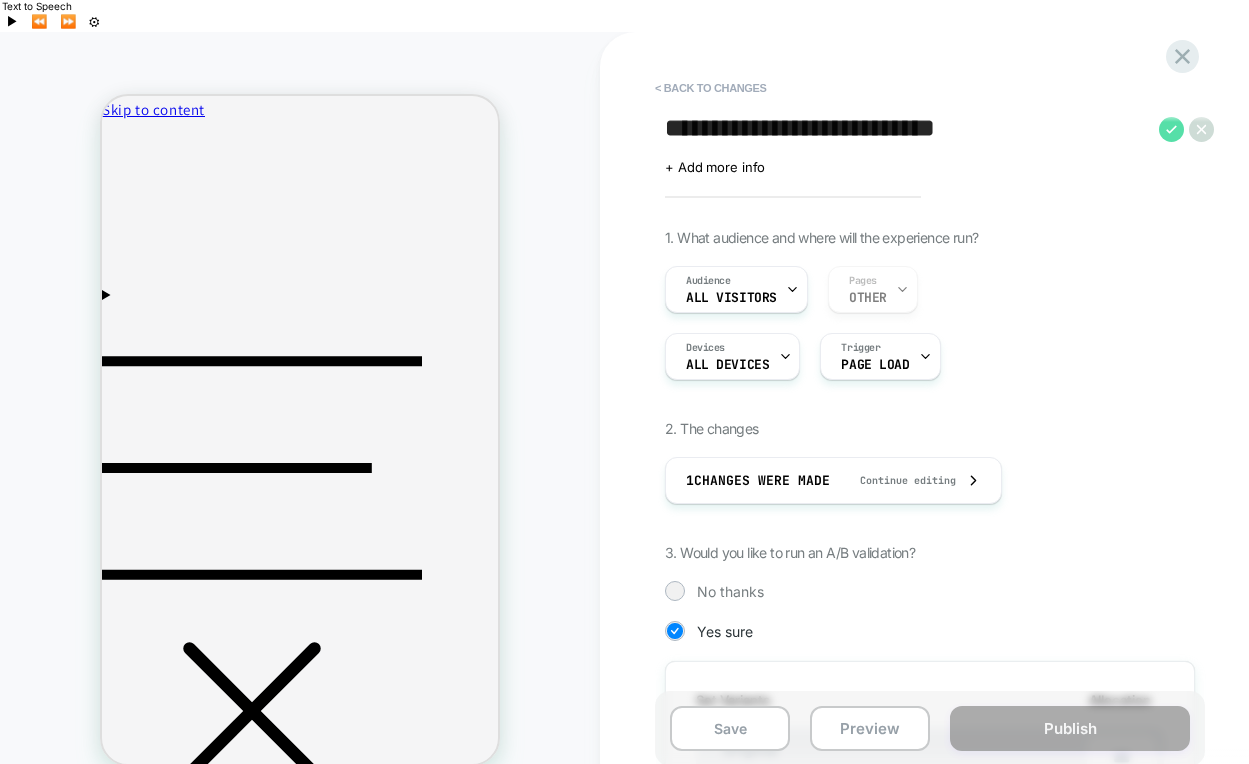 type on "**********" 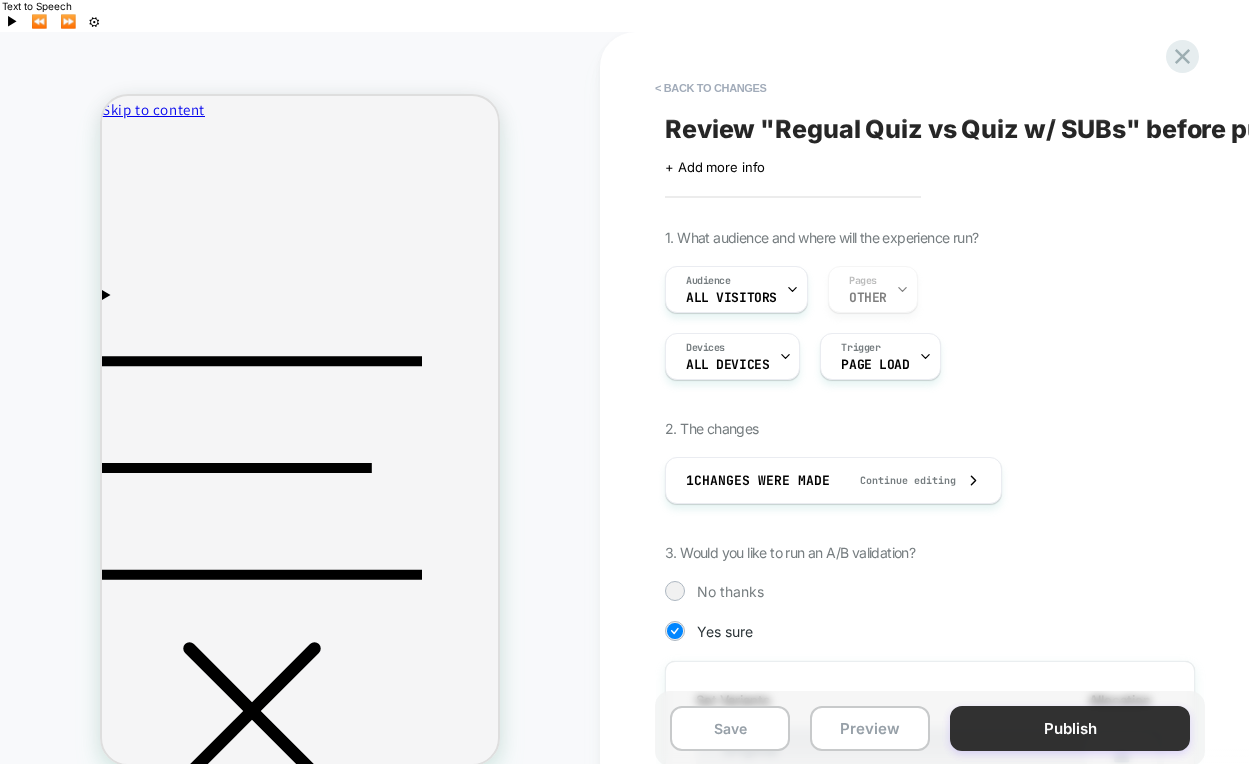 click on "Publish" at bounding box center (1070, 728) 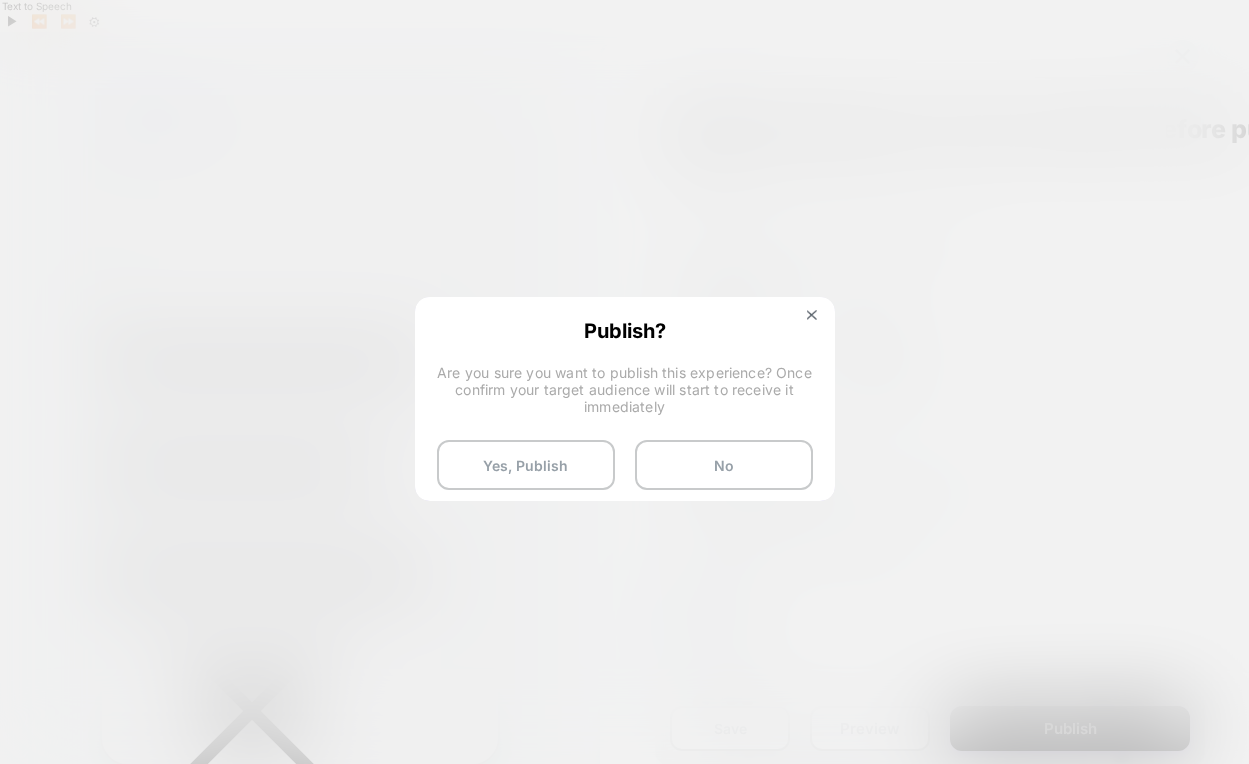 click on "Publish? Are you sure you want to publish this experience? Once confirm your target audience will start to receive it immediately Yes, Publish No" at bounding box center (625, 404) 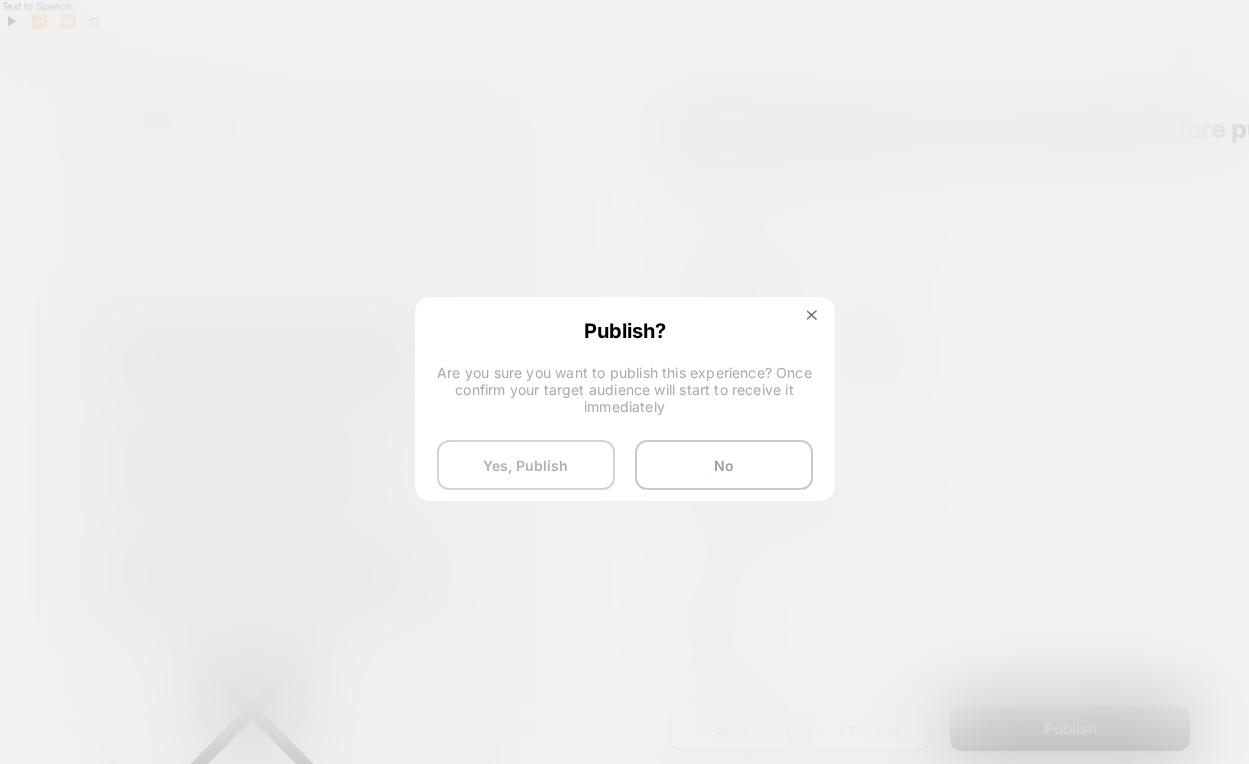 click on "Yes, Publish" at bounding box center [526, 465] 